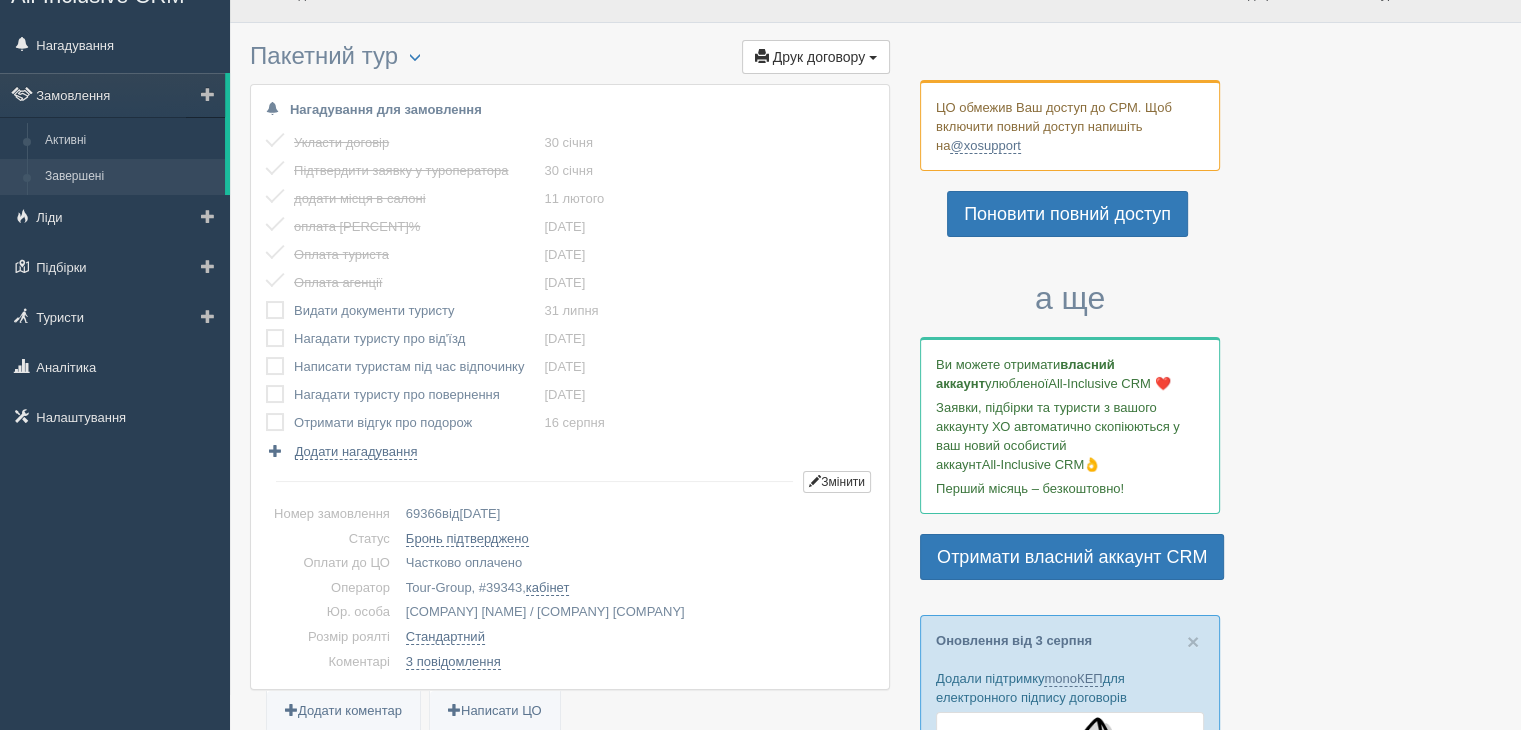 scroll, scrollTop: 0, scrollLeft: 0, axis: both 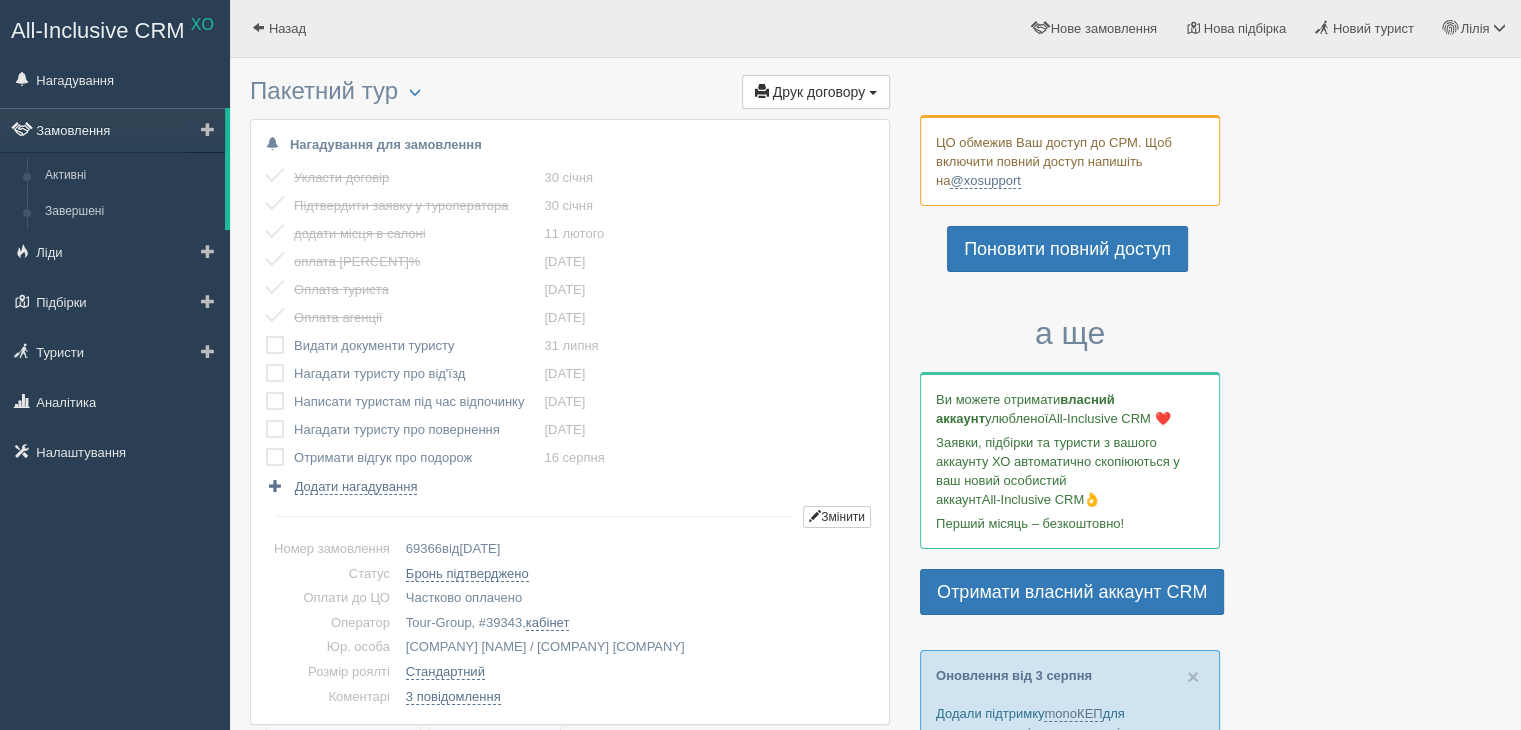 click on "Замовлення" at bounding box center [112, 130] 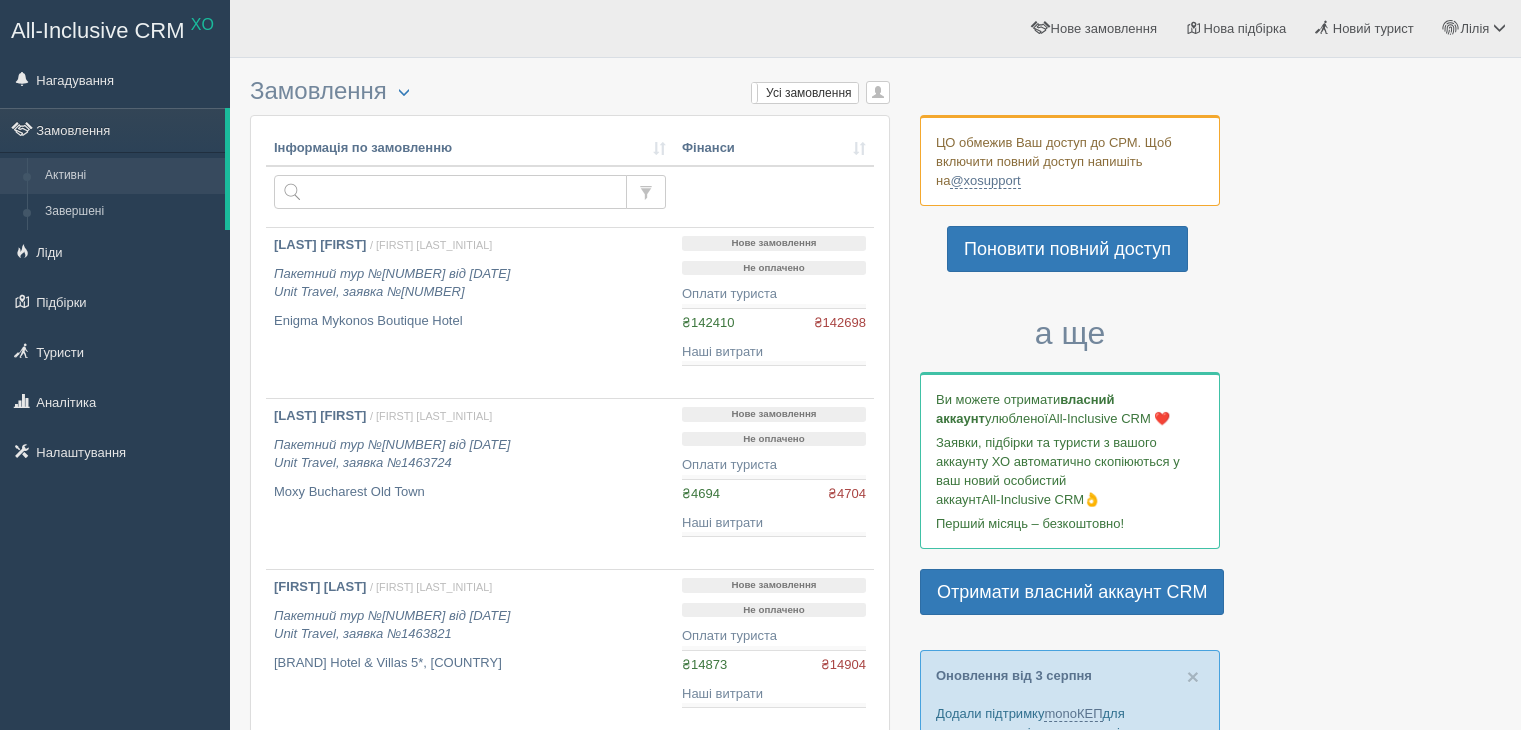 scroll, scrollTop: 0, scrollLeft: 0, axis: both 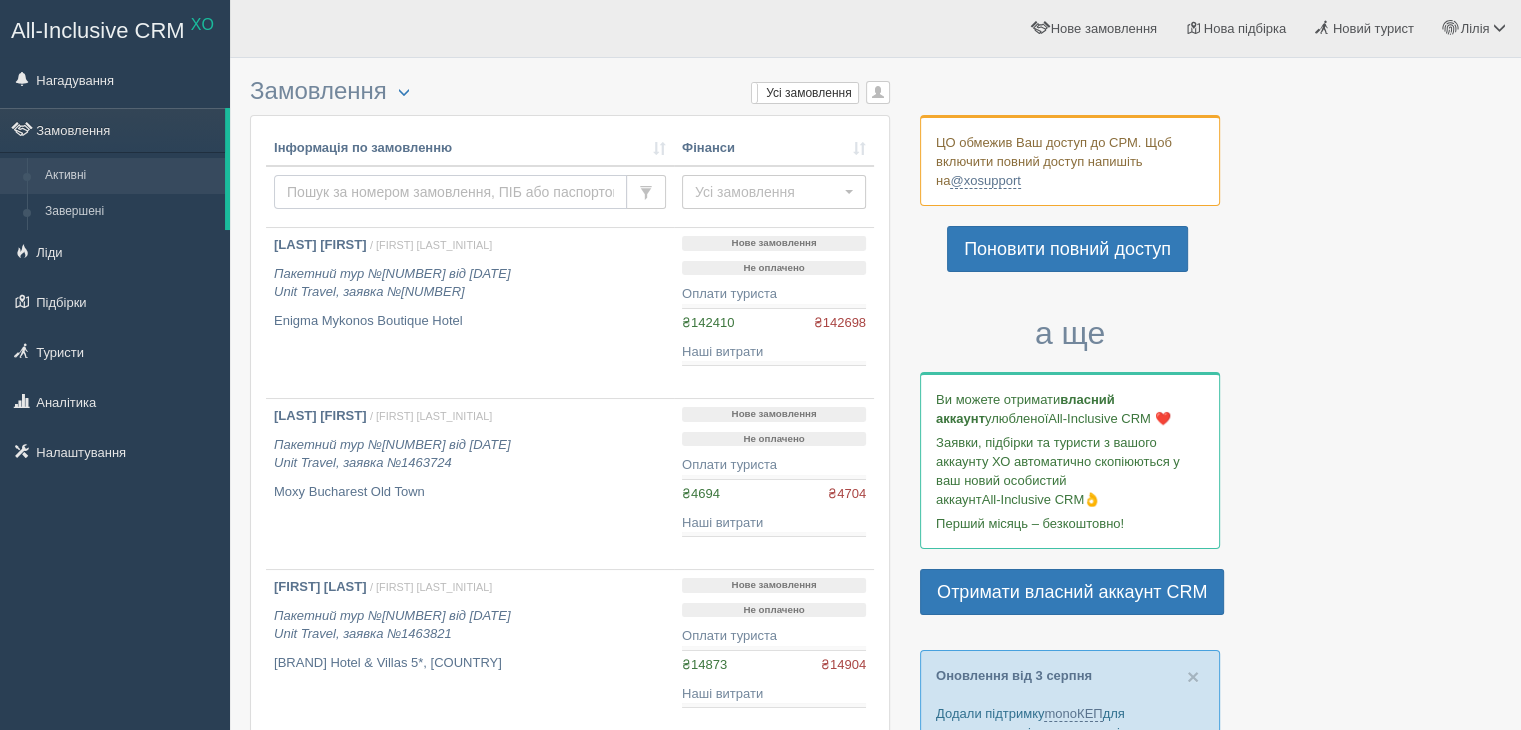click at bounding box center [450, 192] 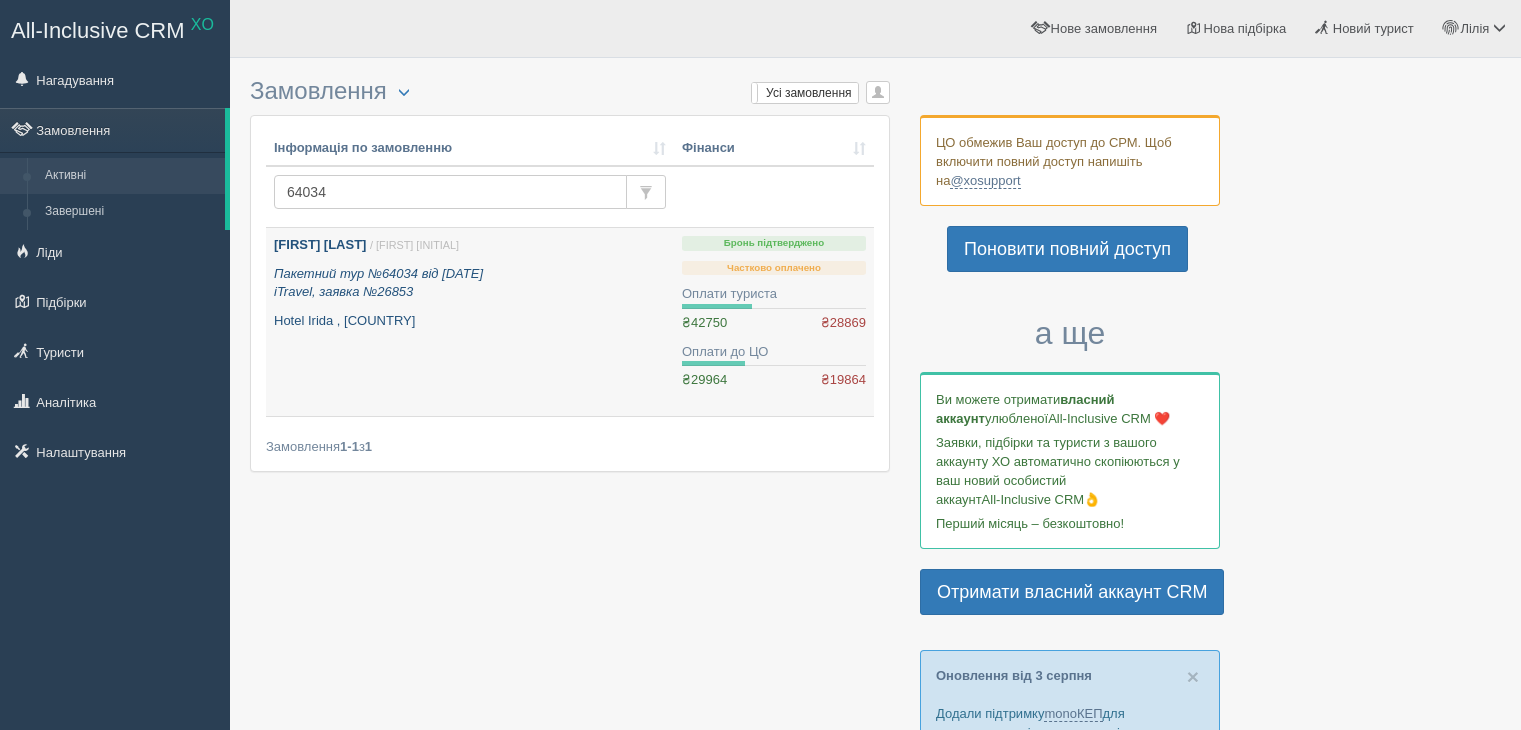 scroll, scrollTop: 0, scrollLeft: 0, axis: both 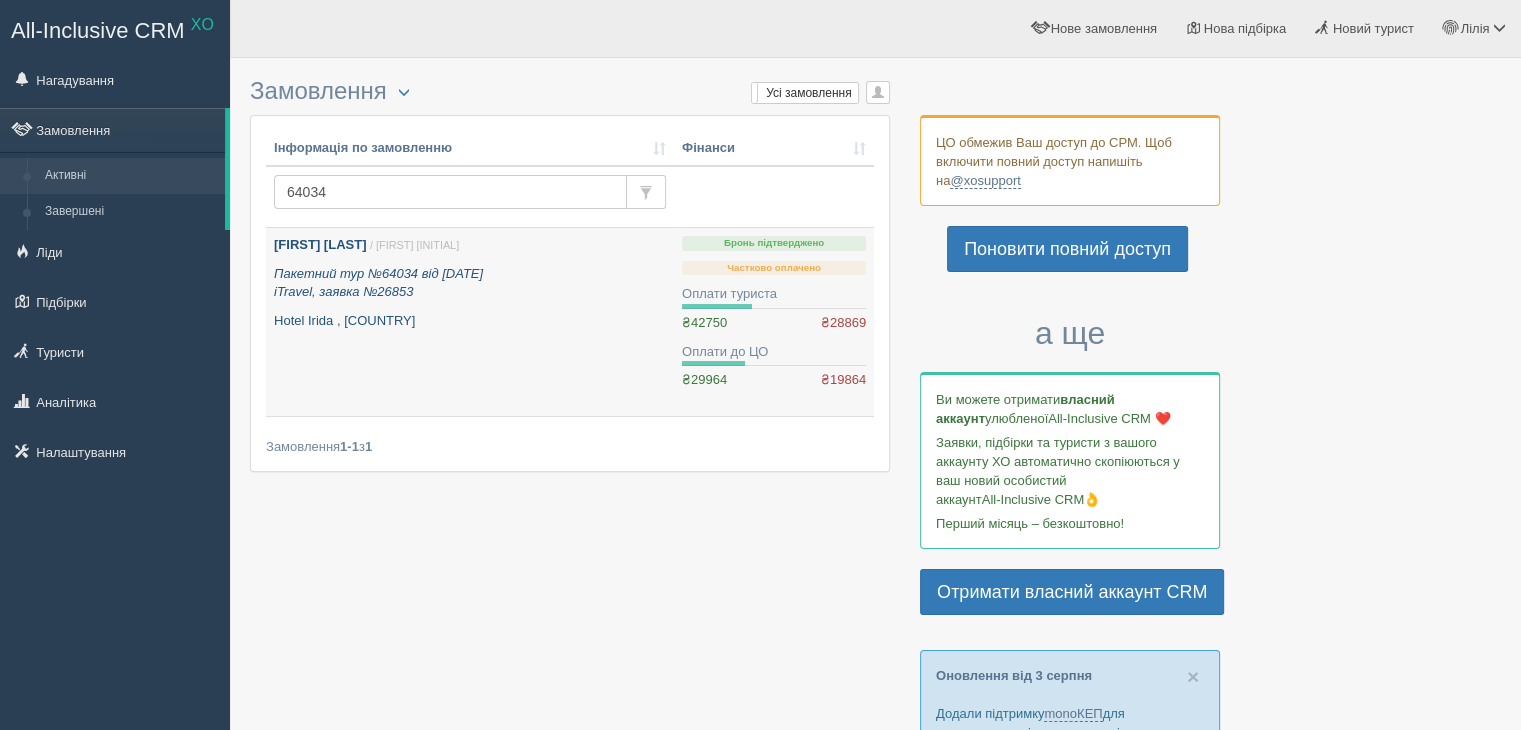 click on "Пакетний тур №64034 від [DATE] iTravel, заявка №26853" at bounding box center (470, 283) 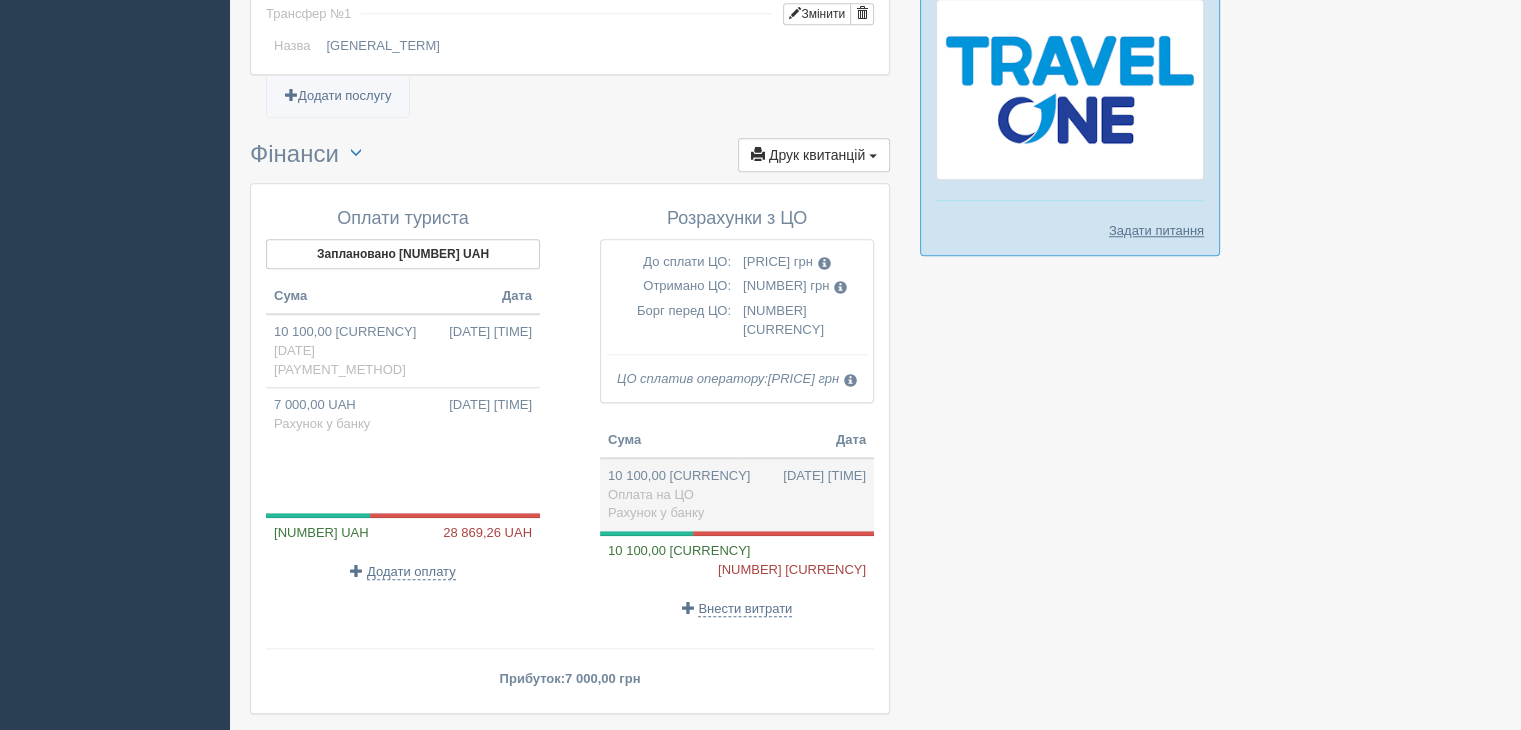 scroll, scrollTop: 1792, scrollLeft: 0, axis: vertical 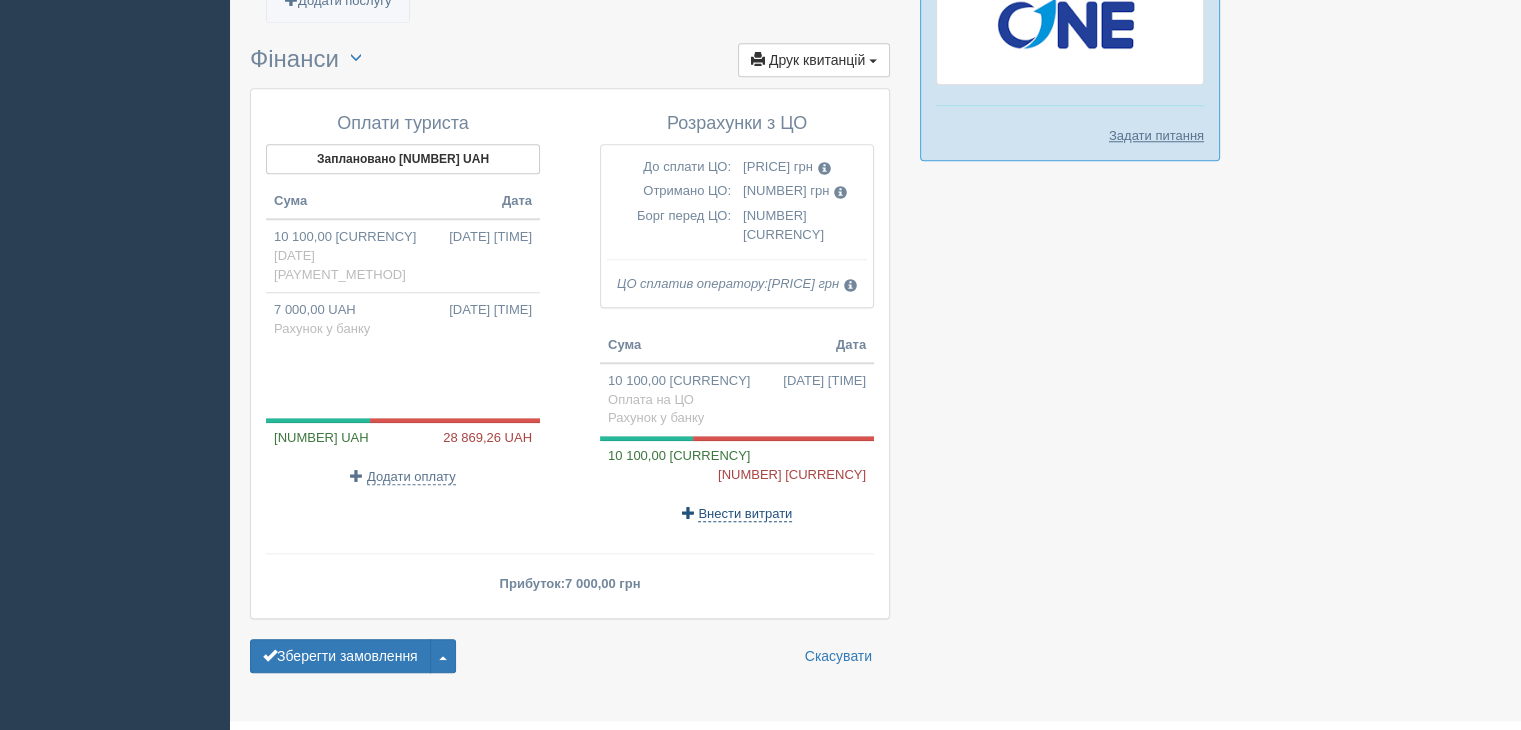 click on "Внести витрати" at bounding box center [745, 514] 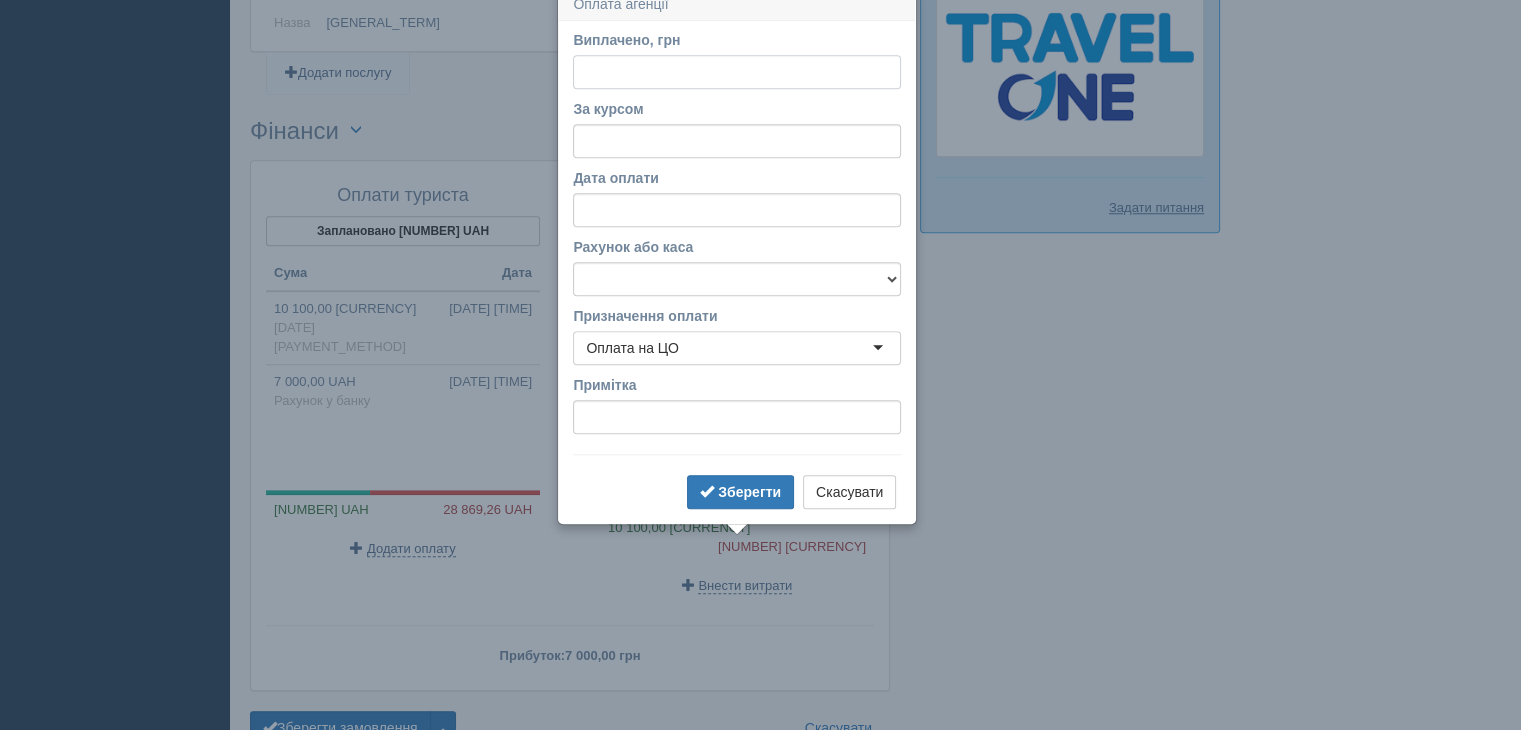 scroll, scrollTop: 1707, scrollLeft: 0, axis: vertical 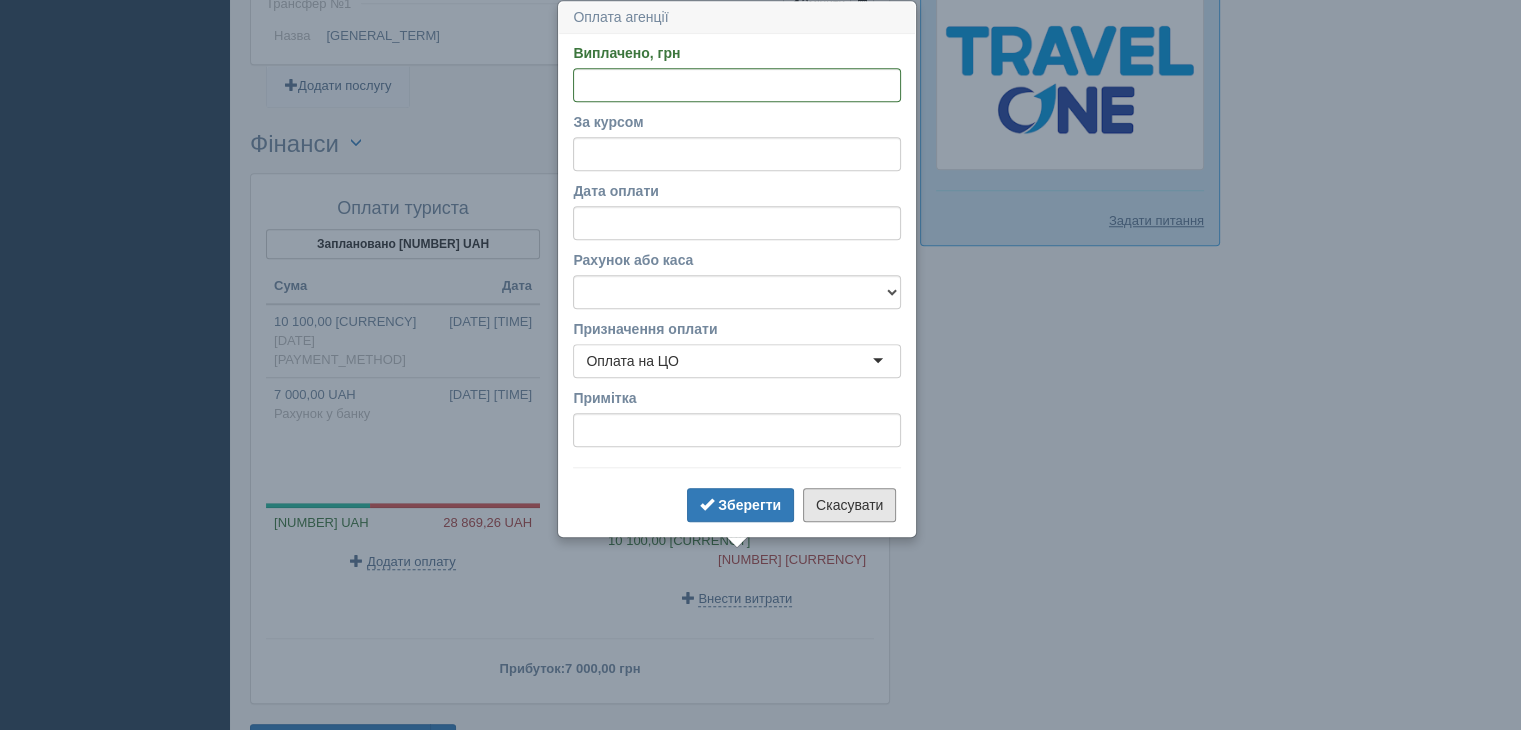 drag, startPoint x: 864, startPoint y: 513, endPoint x: 436, endPoint y: 441, distance: 434.01382 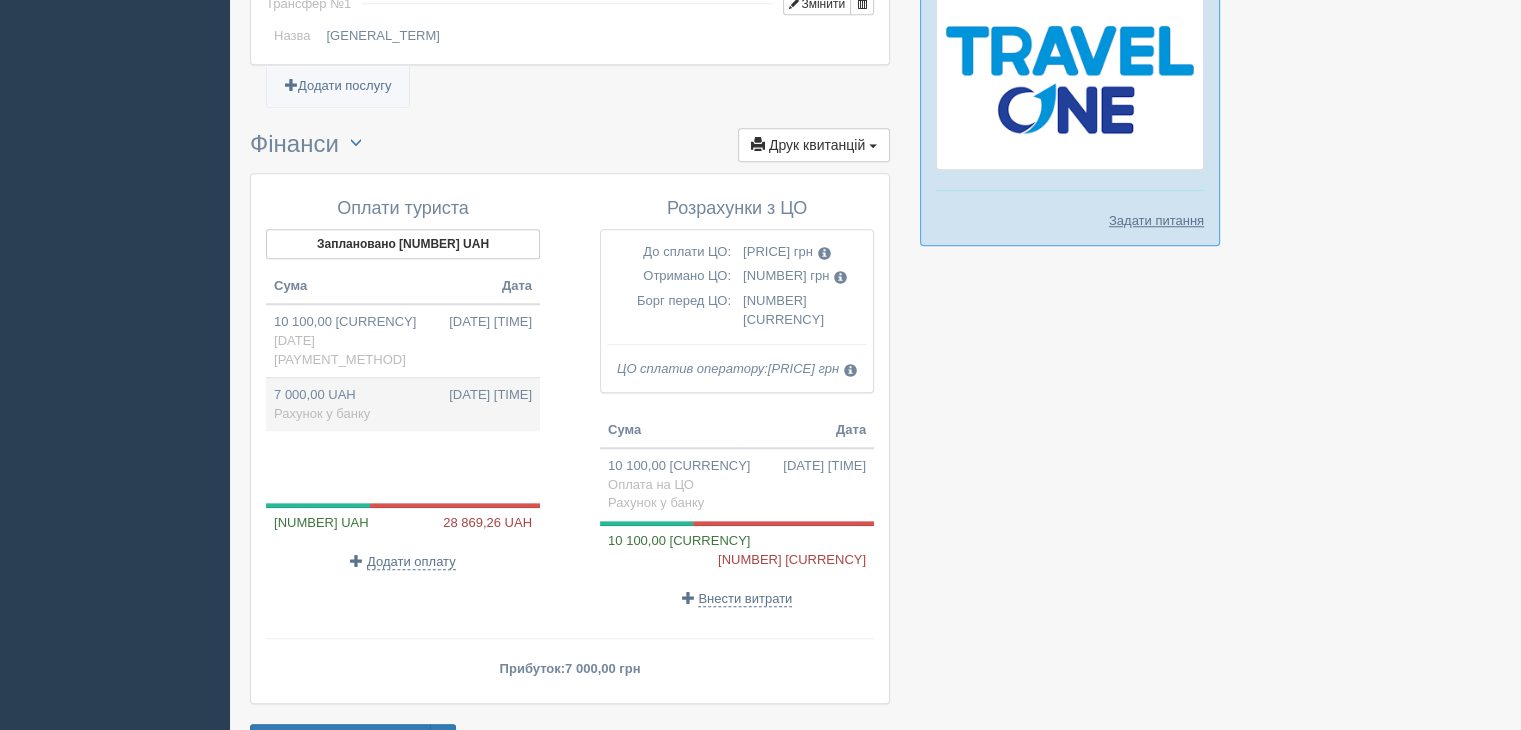 click on "7 000,00 UAH
21.07.2025 16:51
Рахунок у банку" at bounding box center [403, 405] 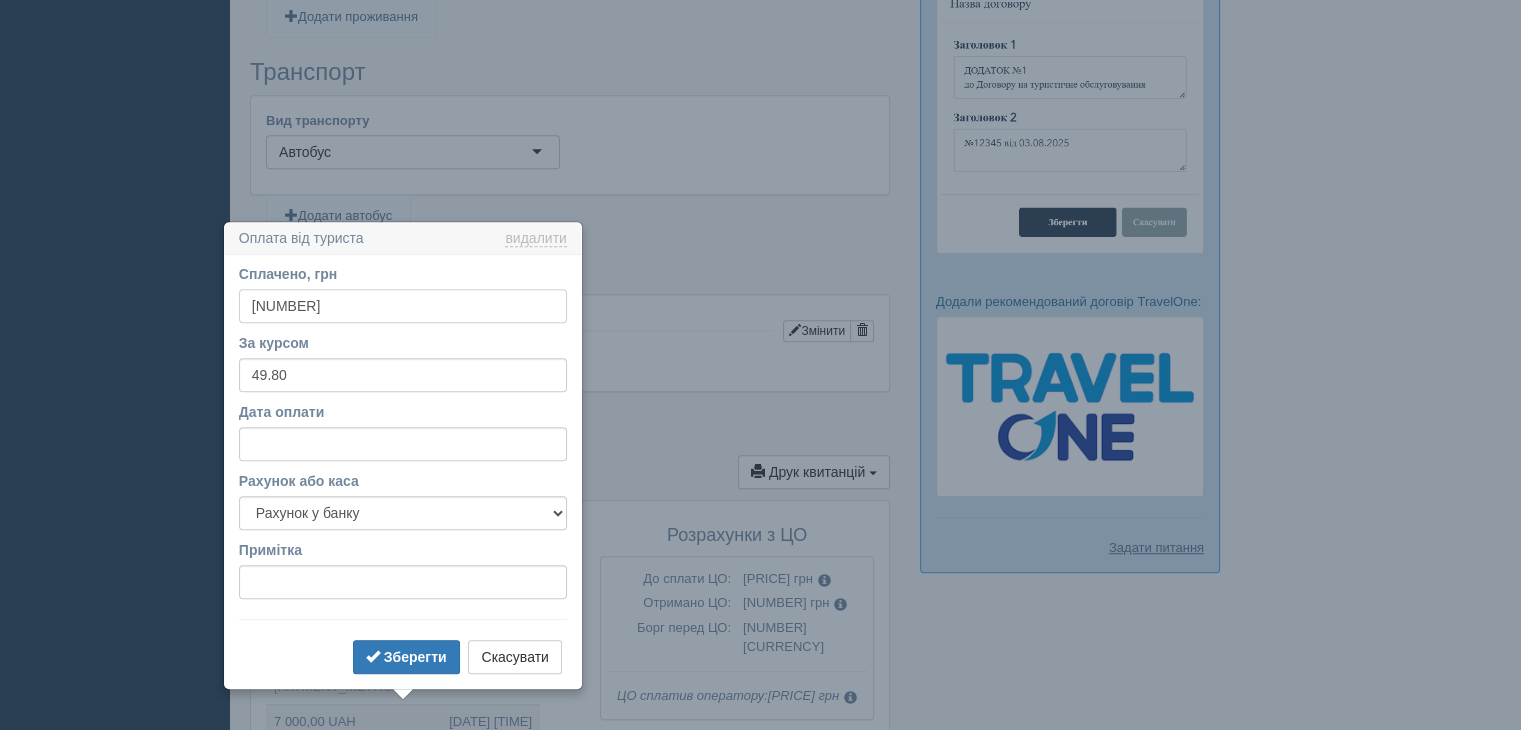scroll, scrollTop: 1600, scrollLeft: 0, axis: vertical 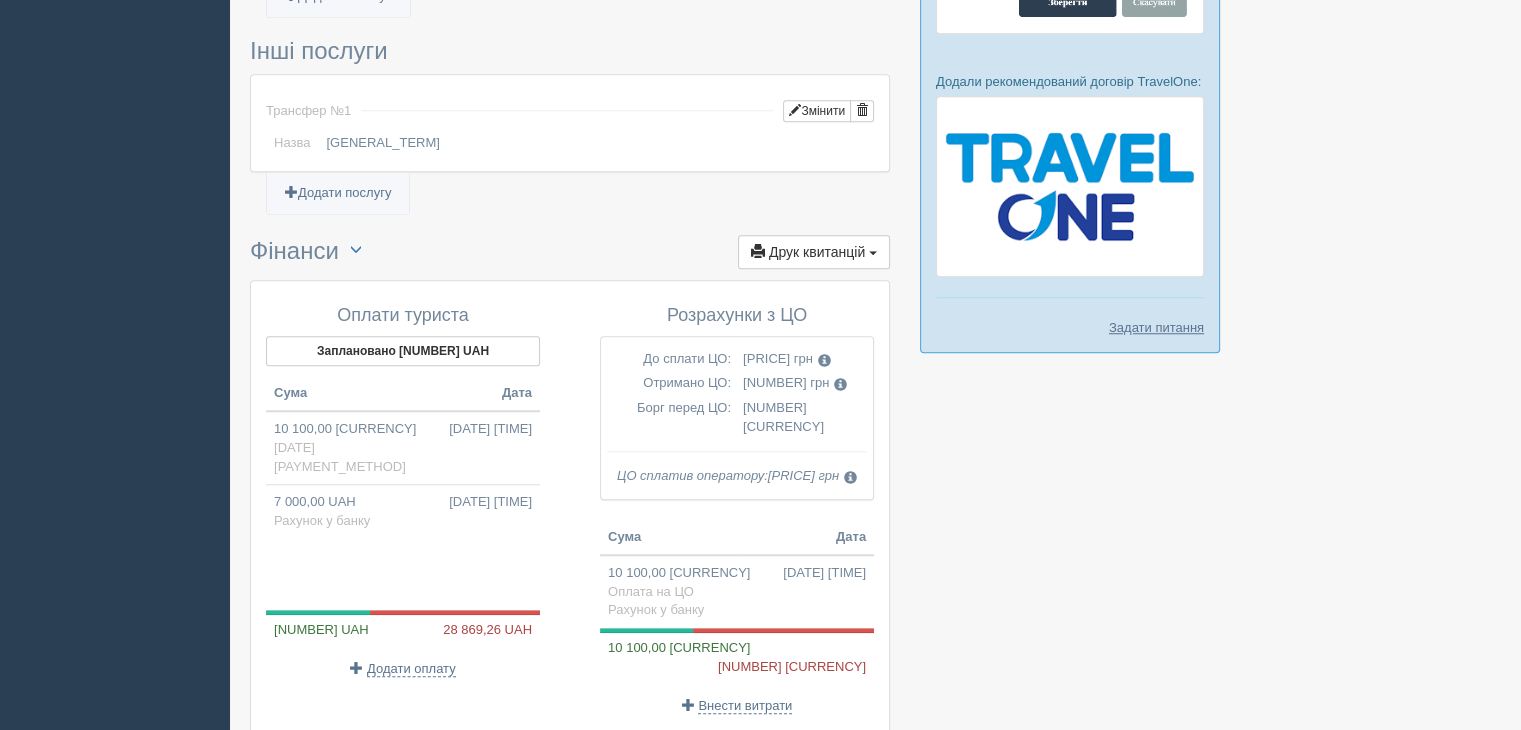 drag, startPoint x: 1086, startPoint y: 470, endPoint x: 908, endPoint y: 514, distance: 183.35757 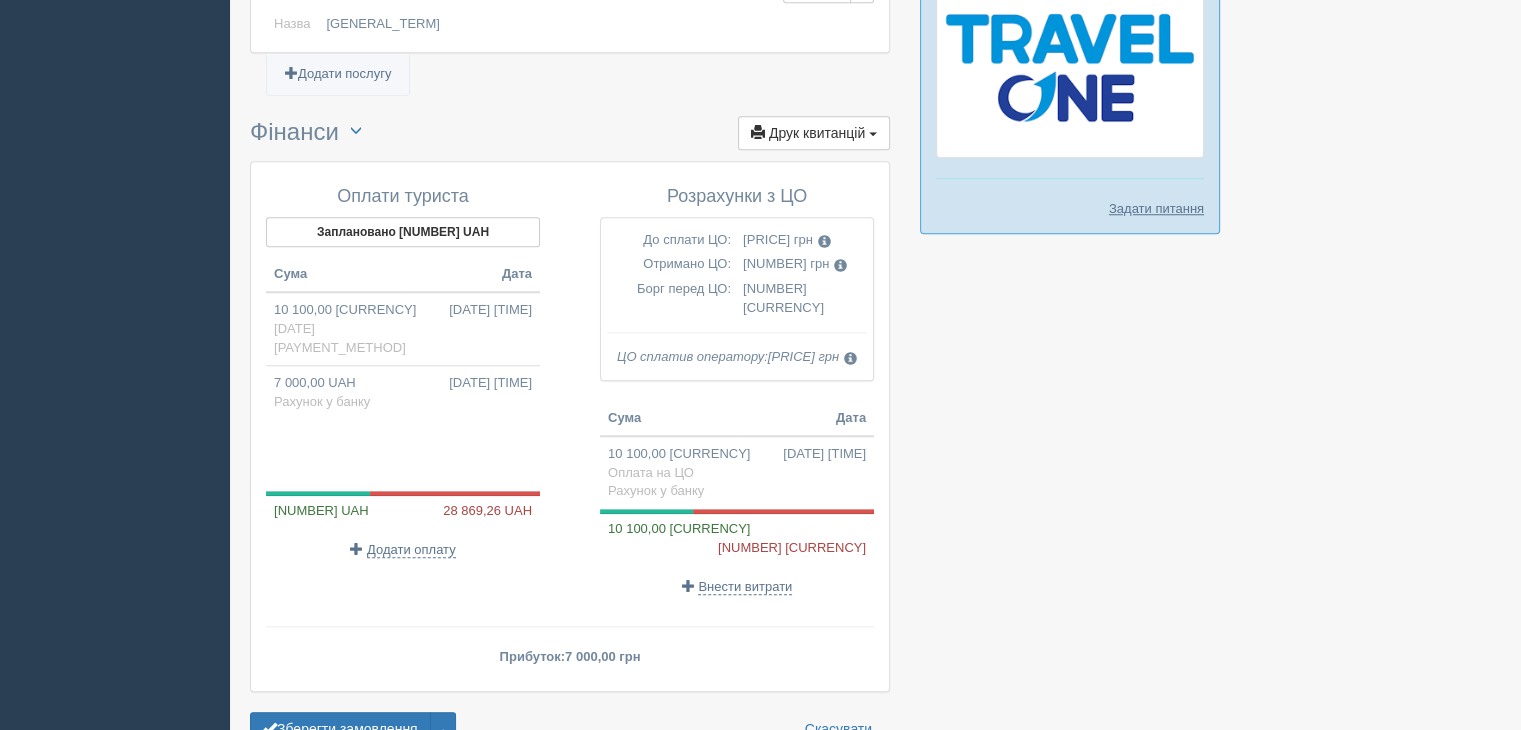 scroll, scrollTop: 1792, scrollLeft: 0, axis: vertical 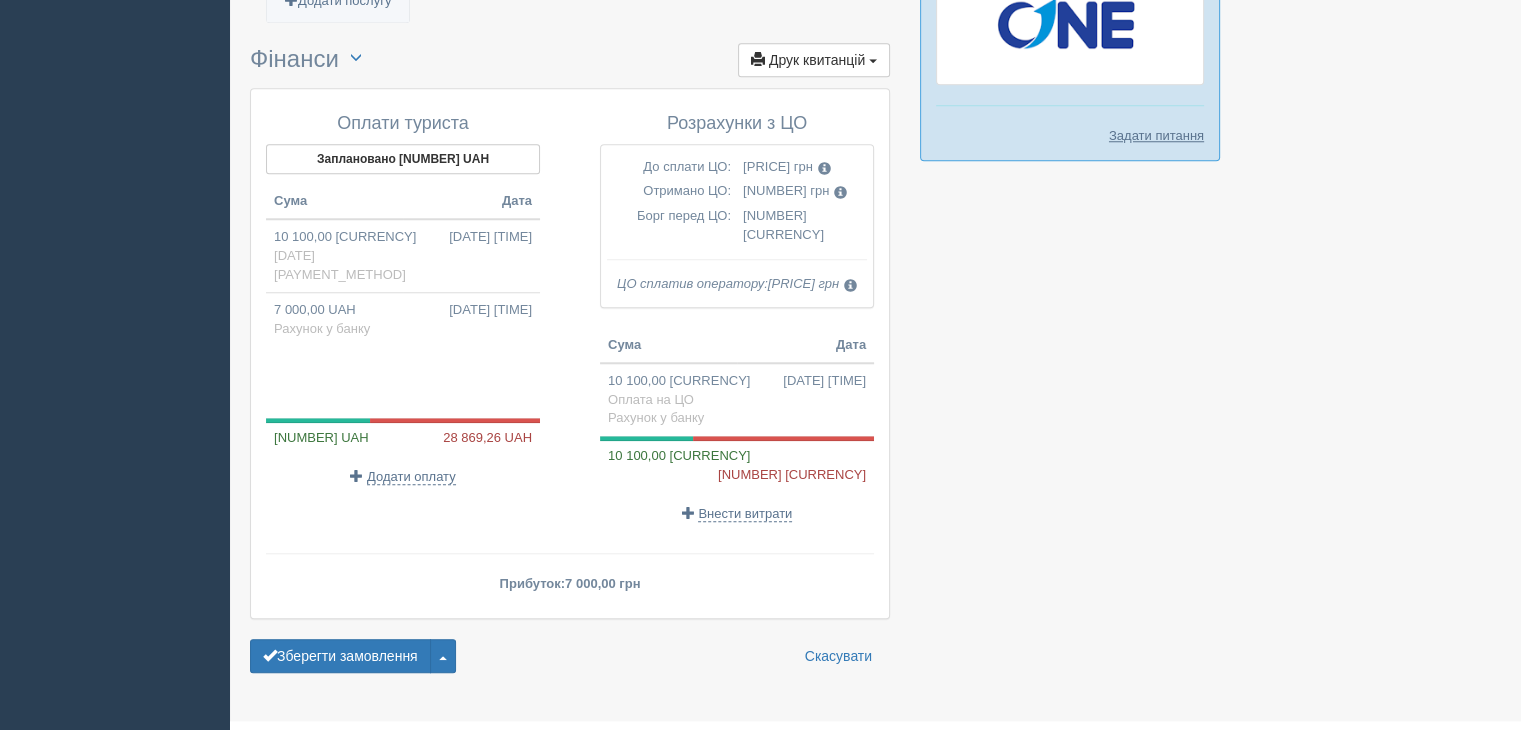 click on "Внести витрати" at bounding box center [737, 513] 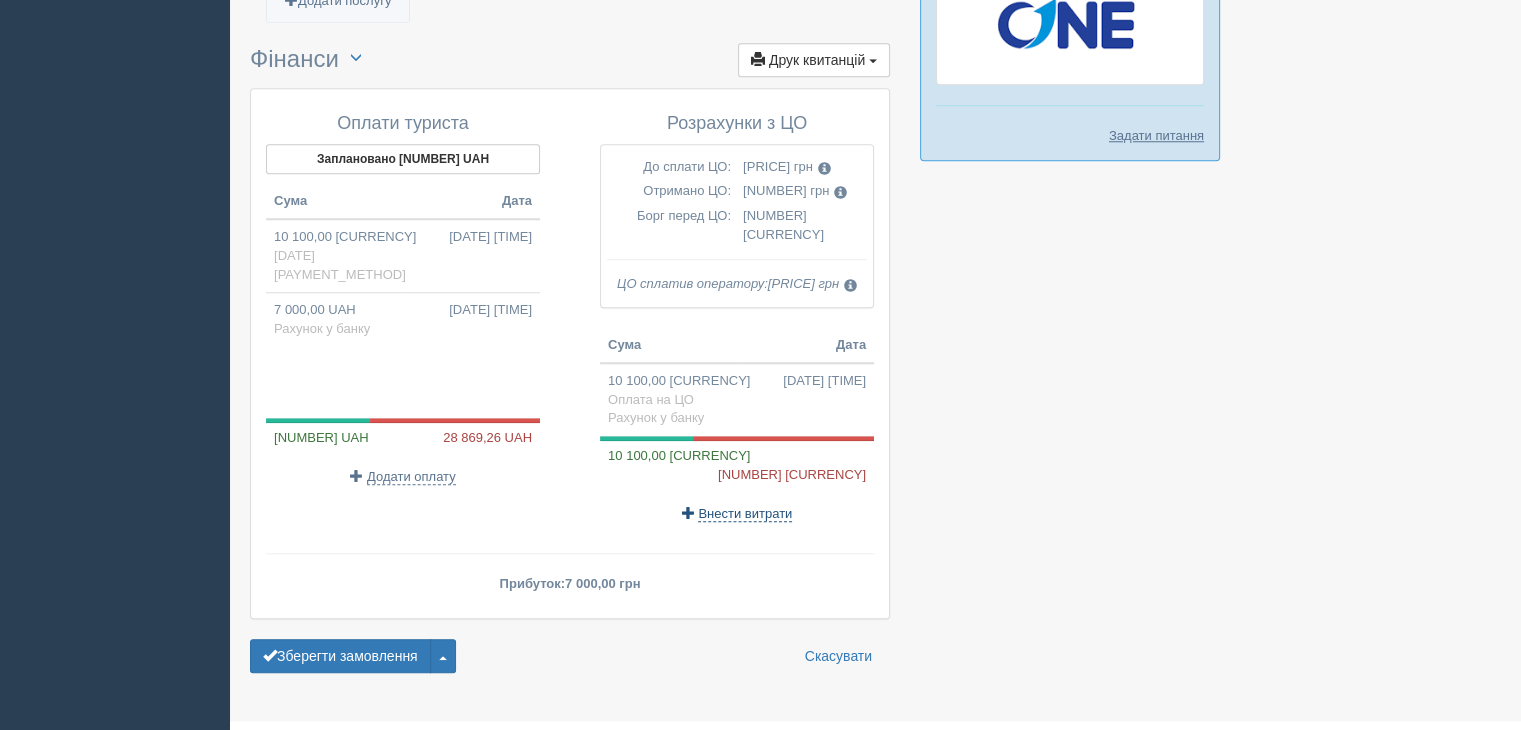 click on "Внести витрати" at bounding box center [745, 514] 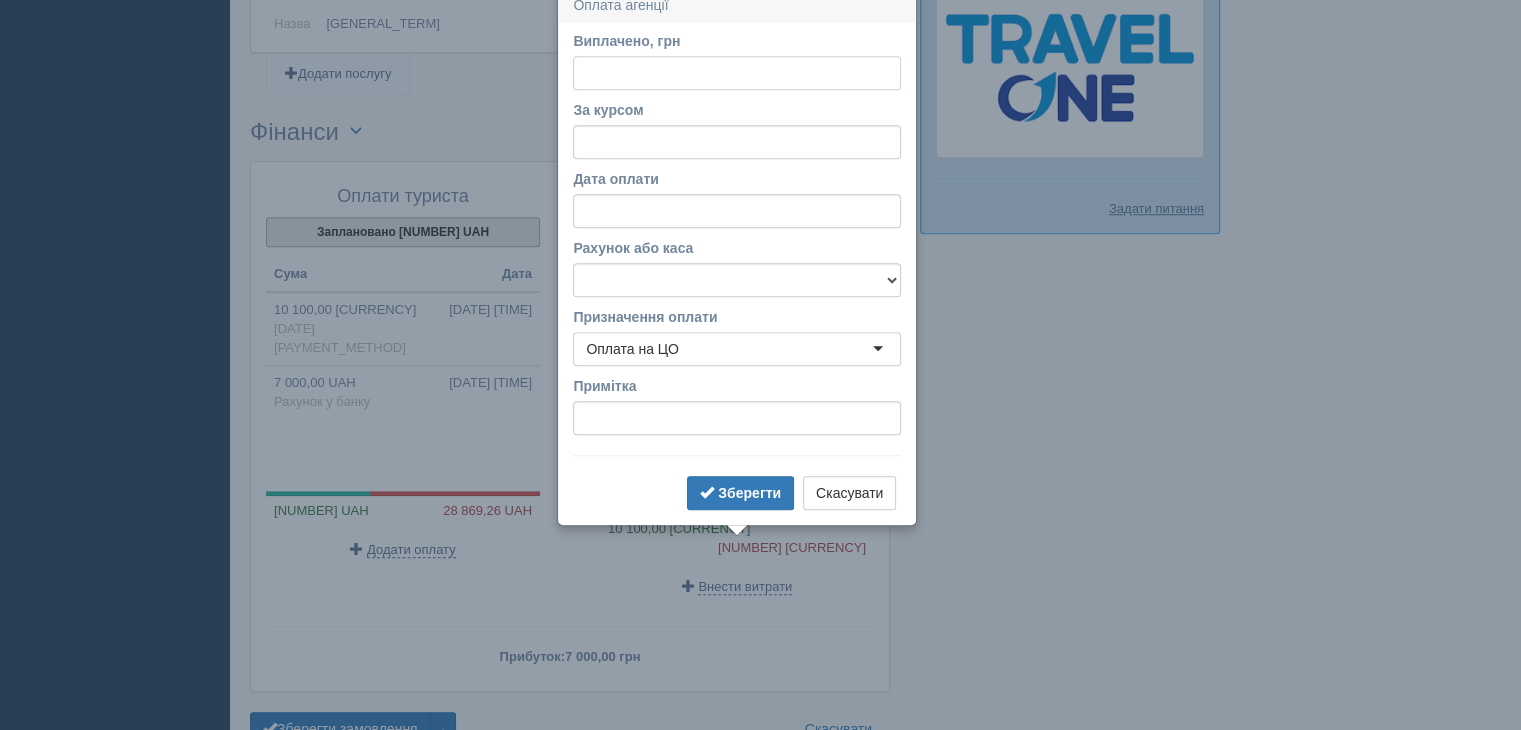 scroll, scrollTop: 1707, scrollLeft: 0, axis: vertical 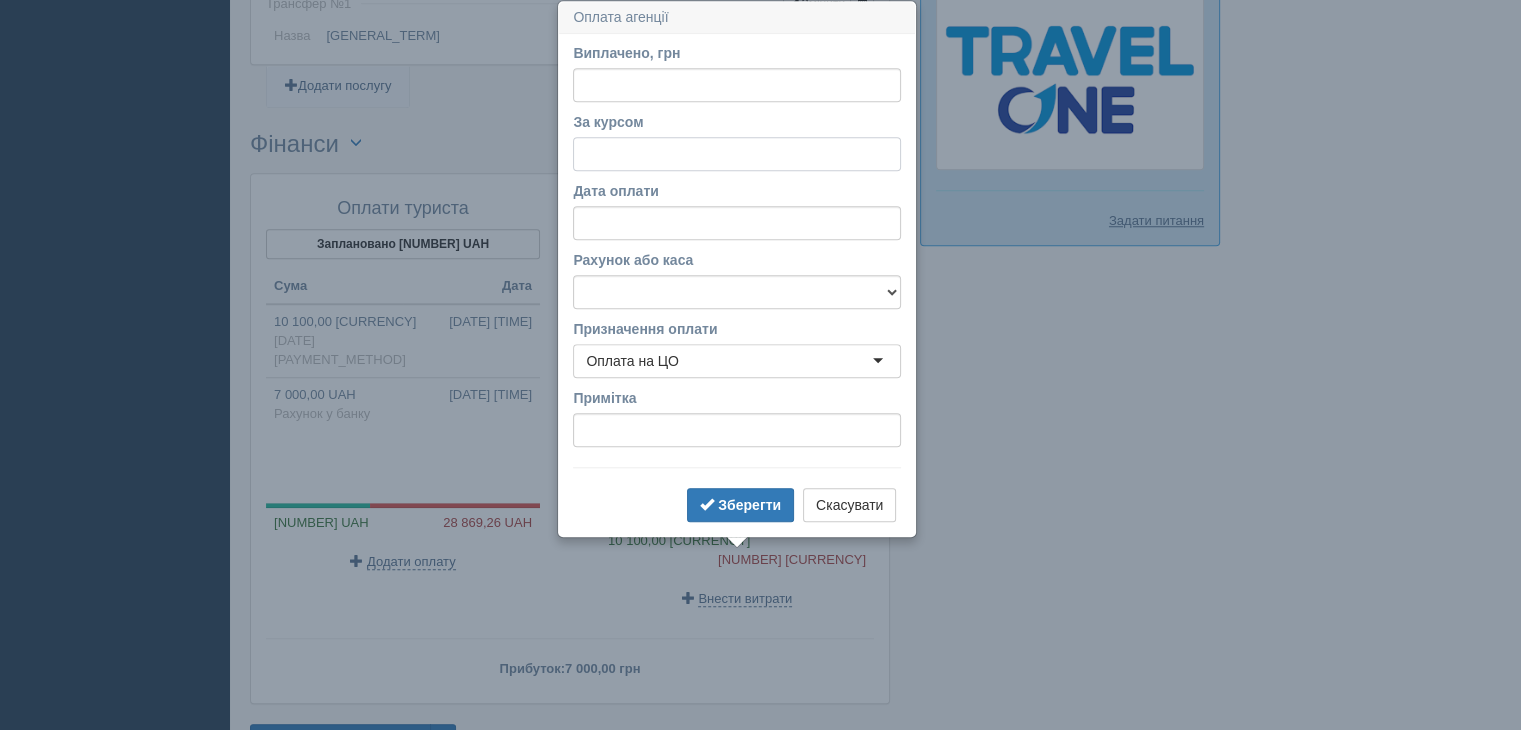 click on "За курсом" at bounding box center (737, 154) 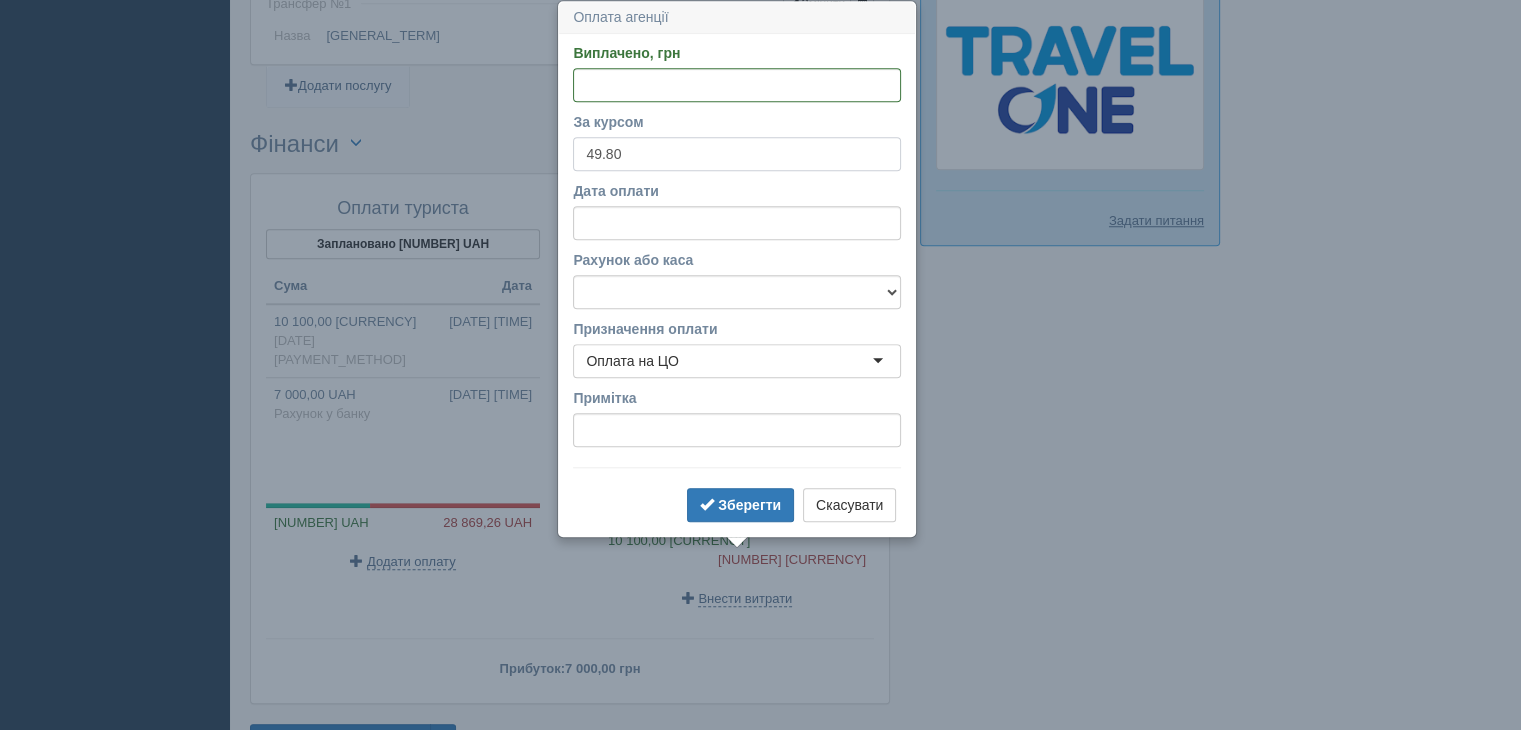 type on "49.80" 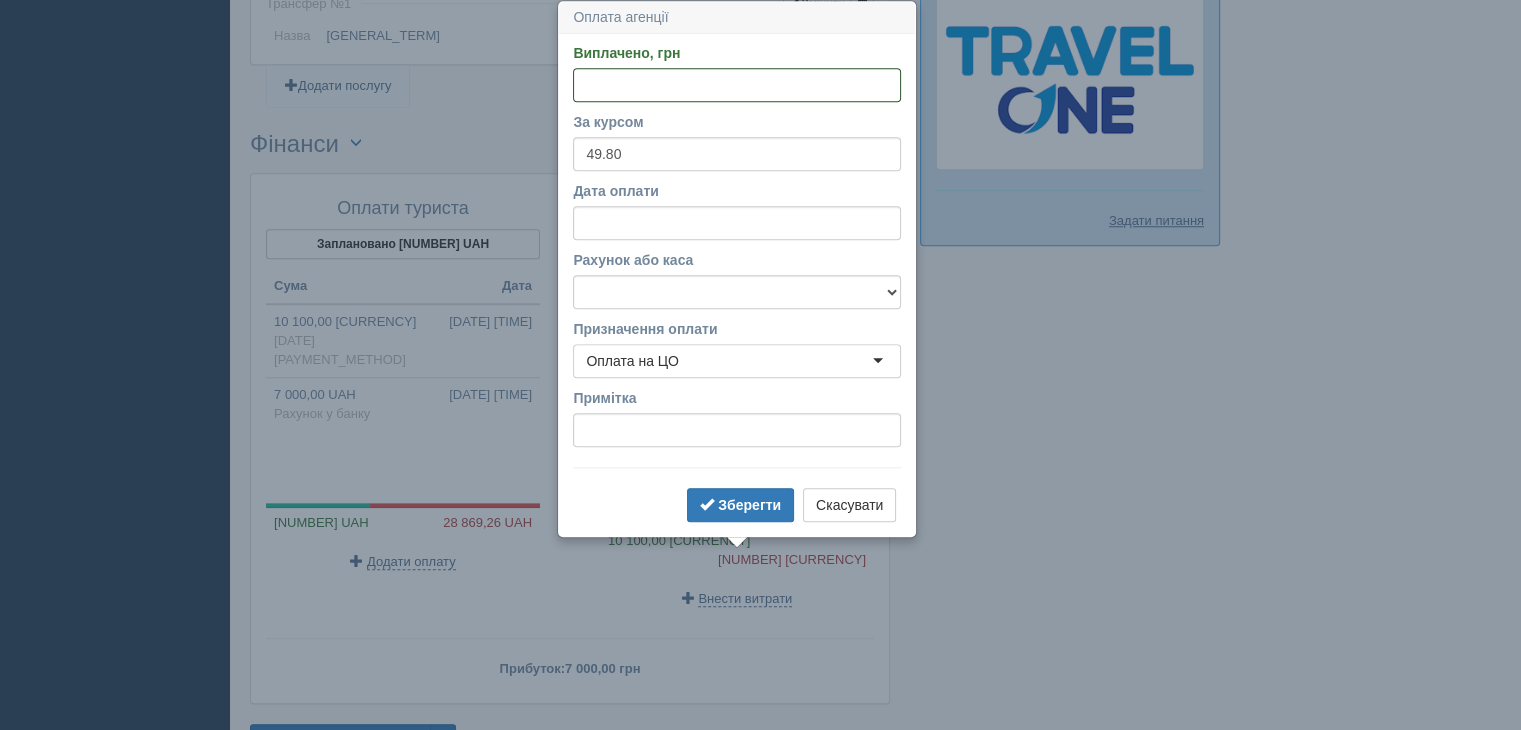 click on "Виплачено, грн" at bounding box center (737, 85) 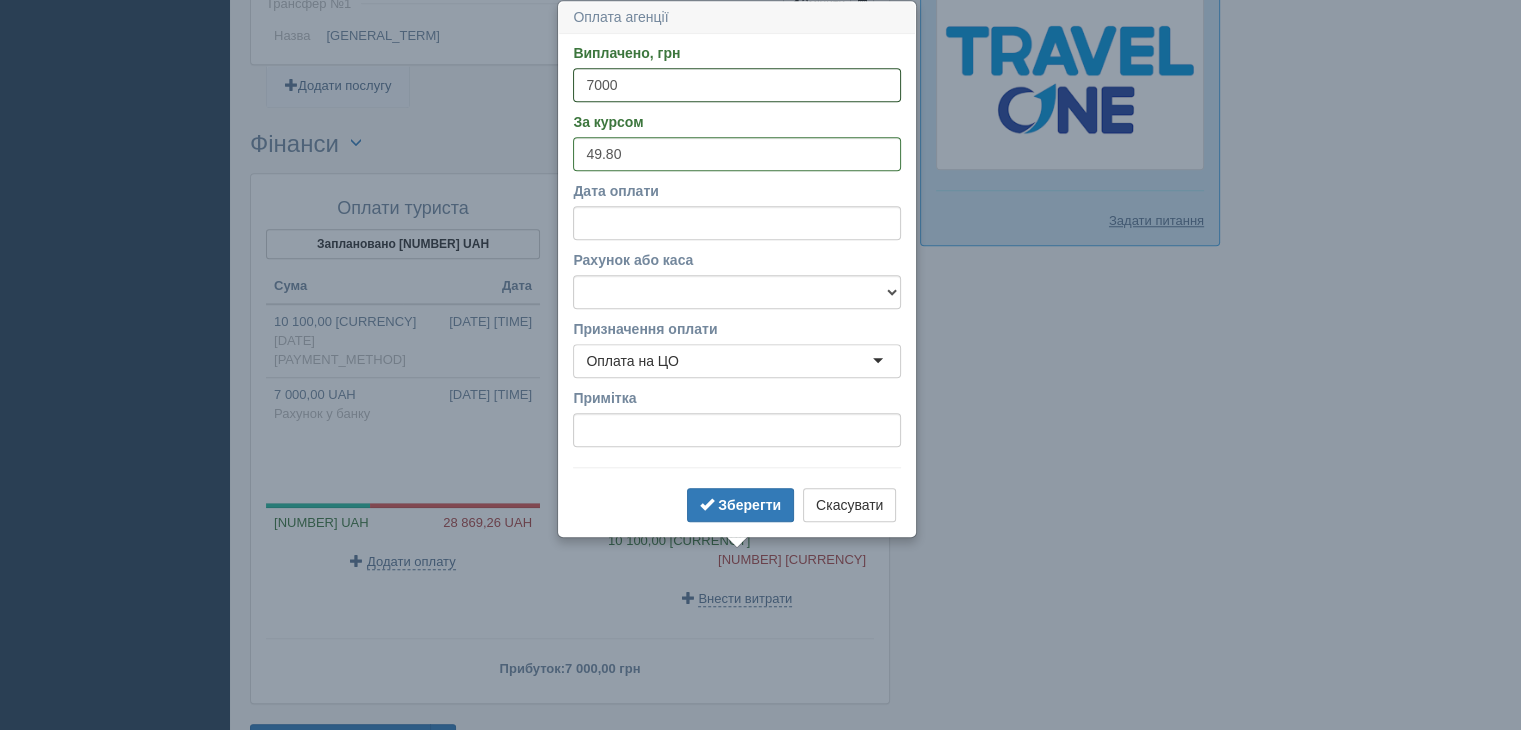type on "7000" 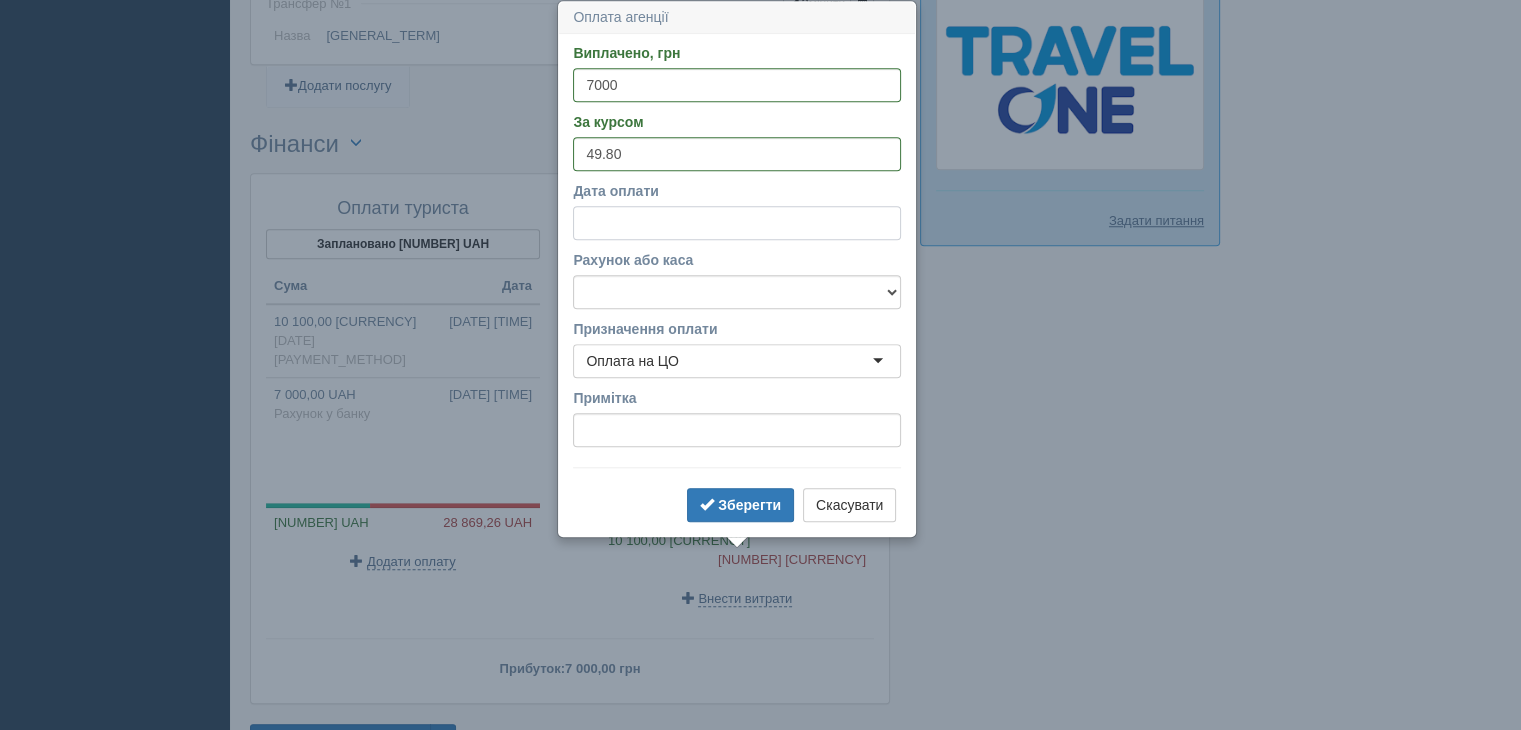 click on "Дата оплати" at bounding box center [737, 223] 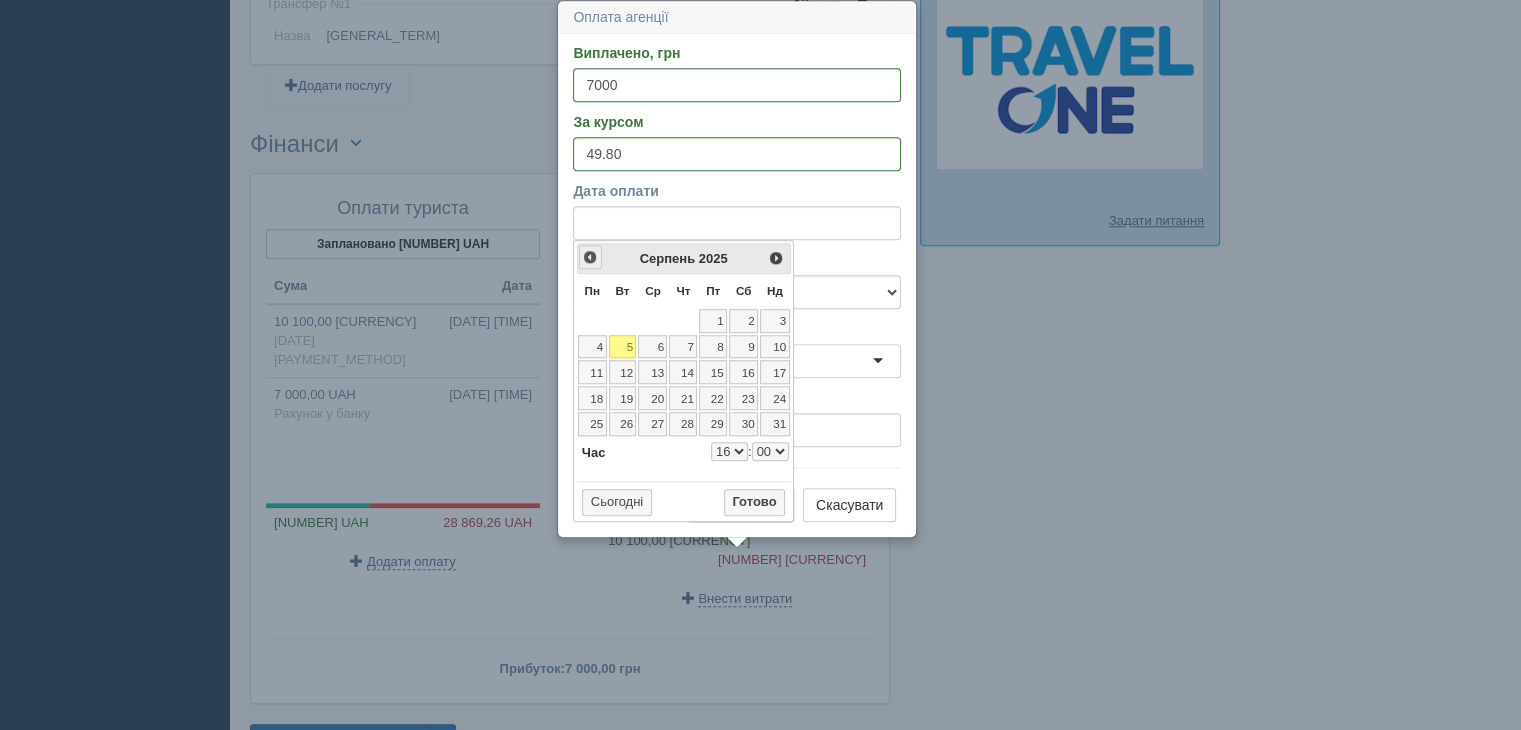 click on "<Попер" at bounding box center (590, 257) 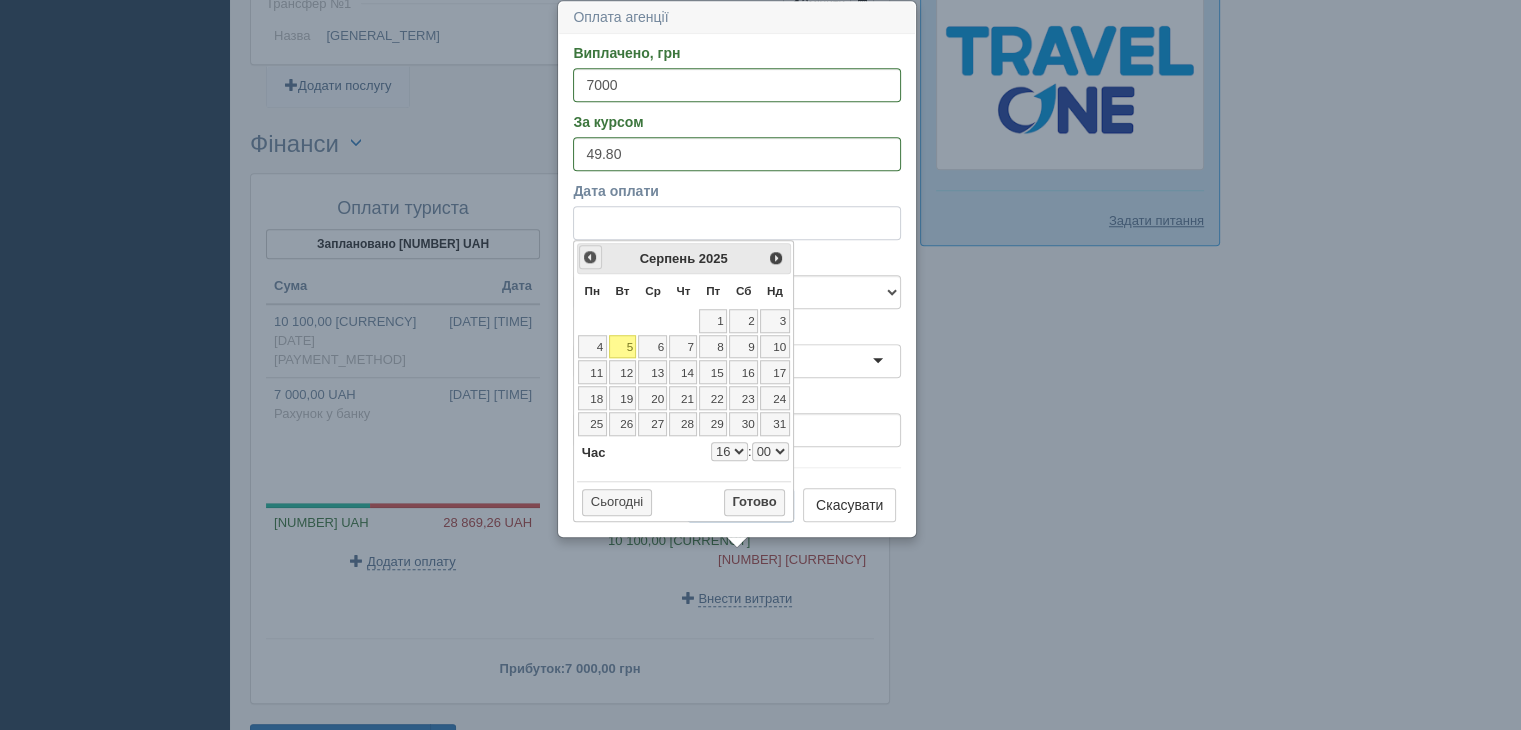 select on "16" 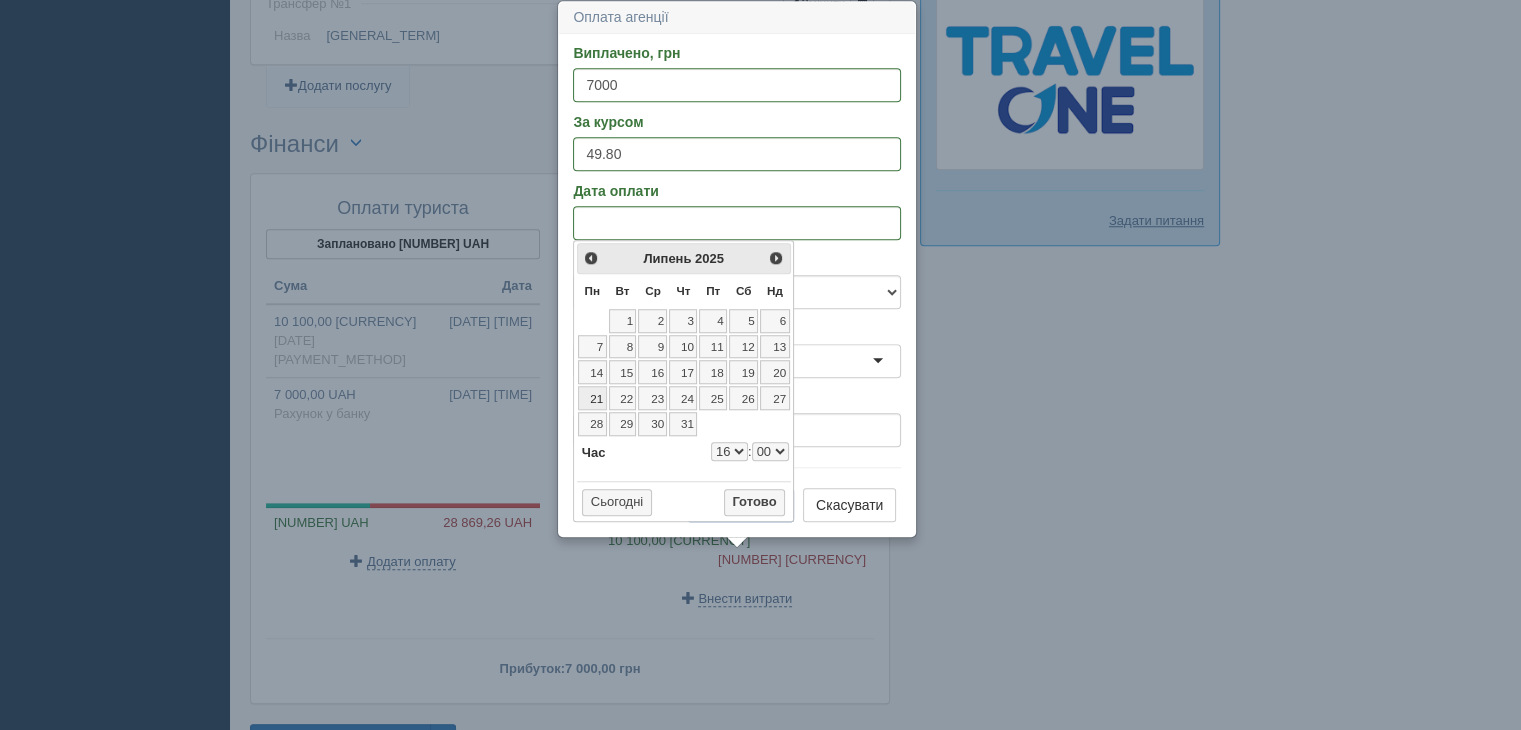 click on "21" at bounding box center (592, 398) 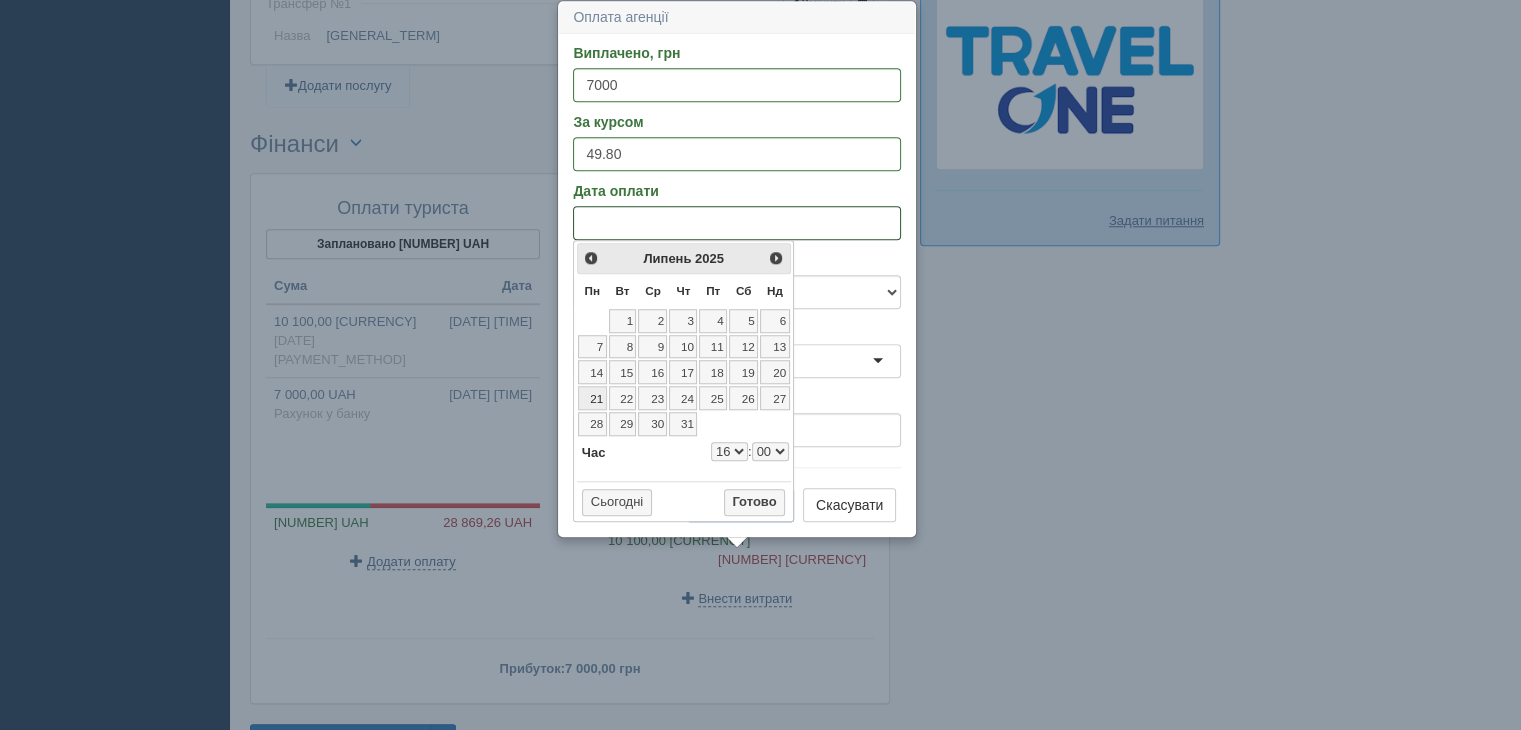 select on "16" 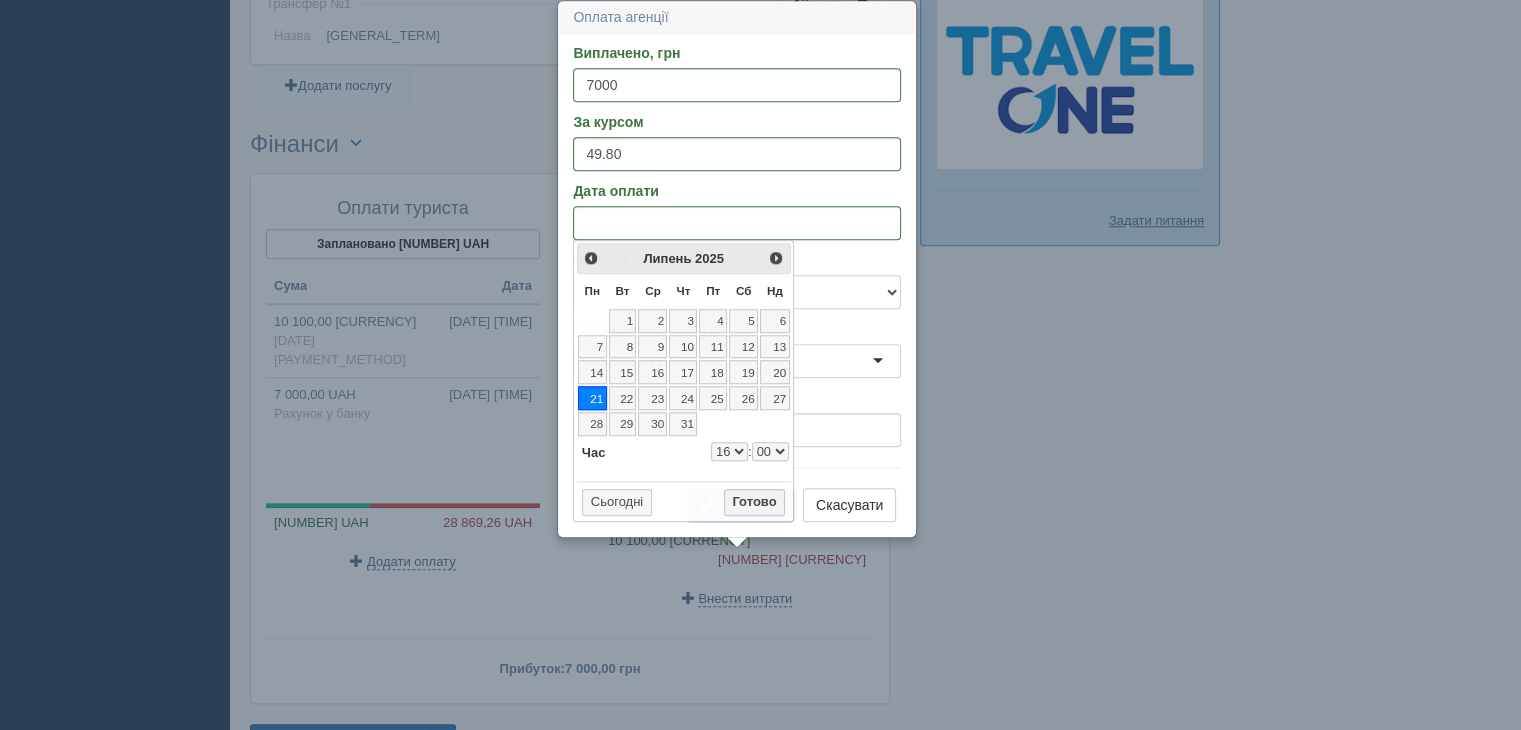 click on "Готівка
Картка
Рахунок у банку" at bounding box center (737, 292) 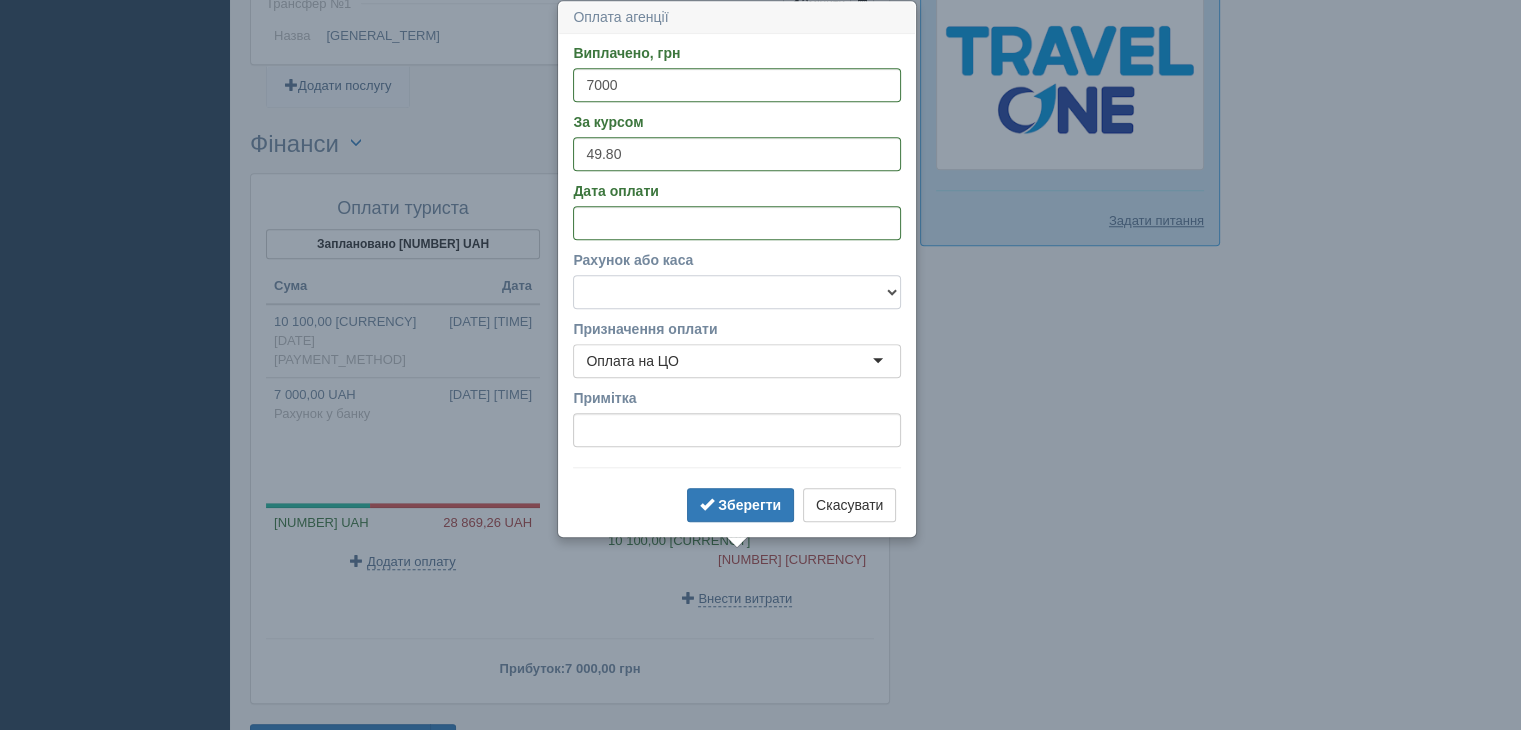 select on "1166" 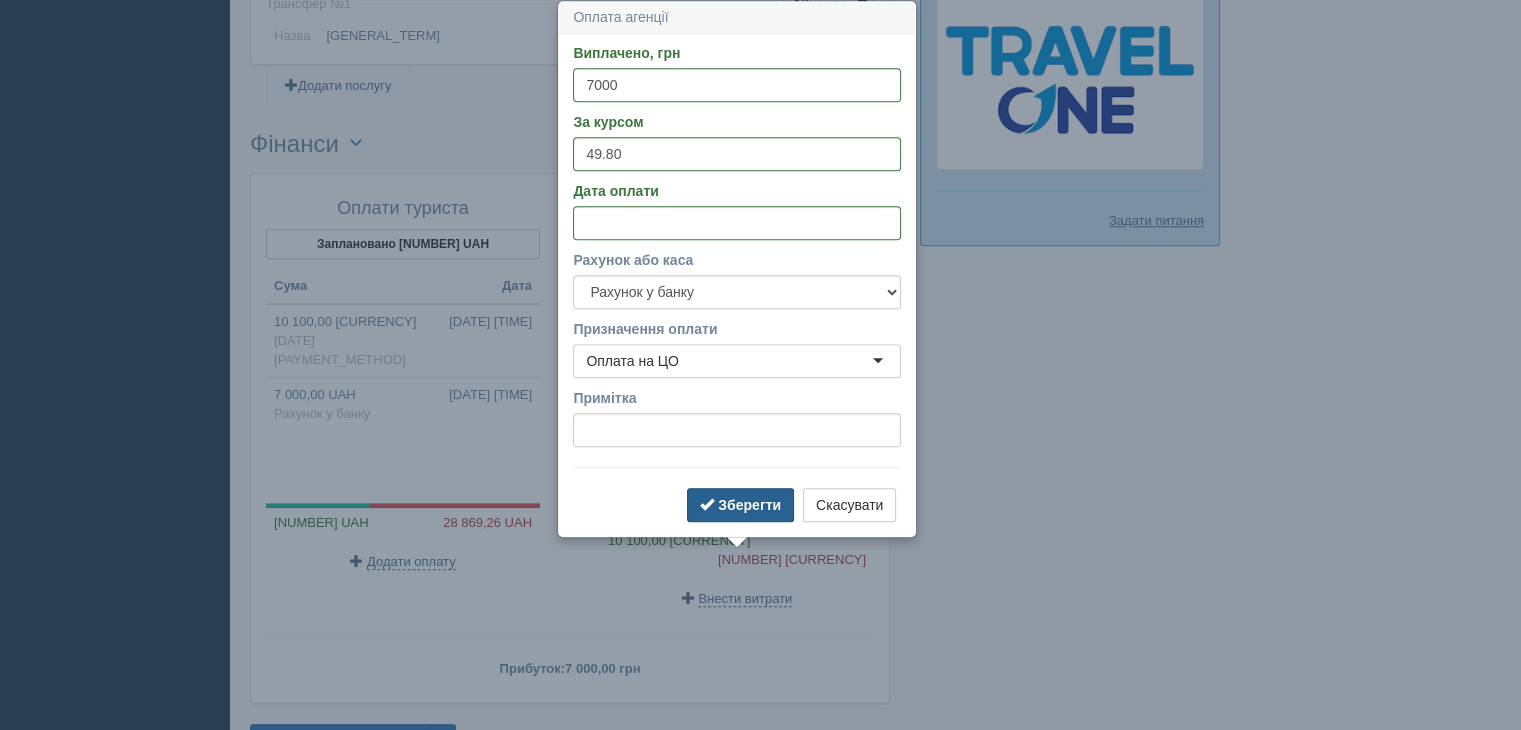 drag, startPoint x: 756, startPoint y: 499, endPoint x: 745, endPoint y: 501, distance: 11.18034 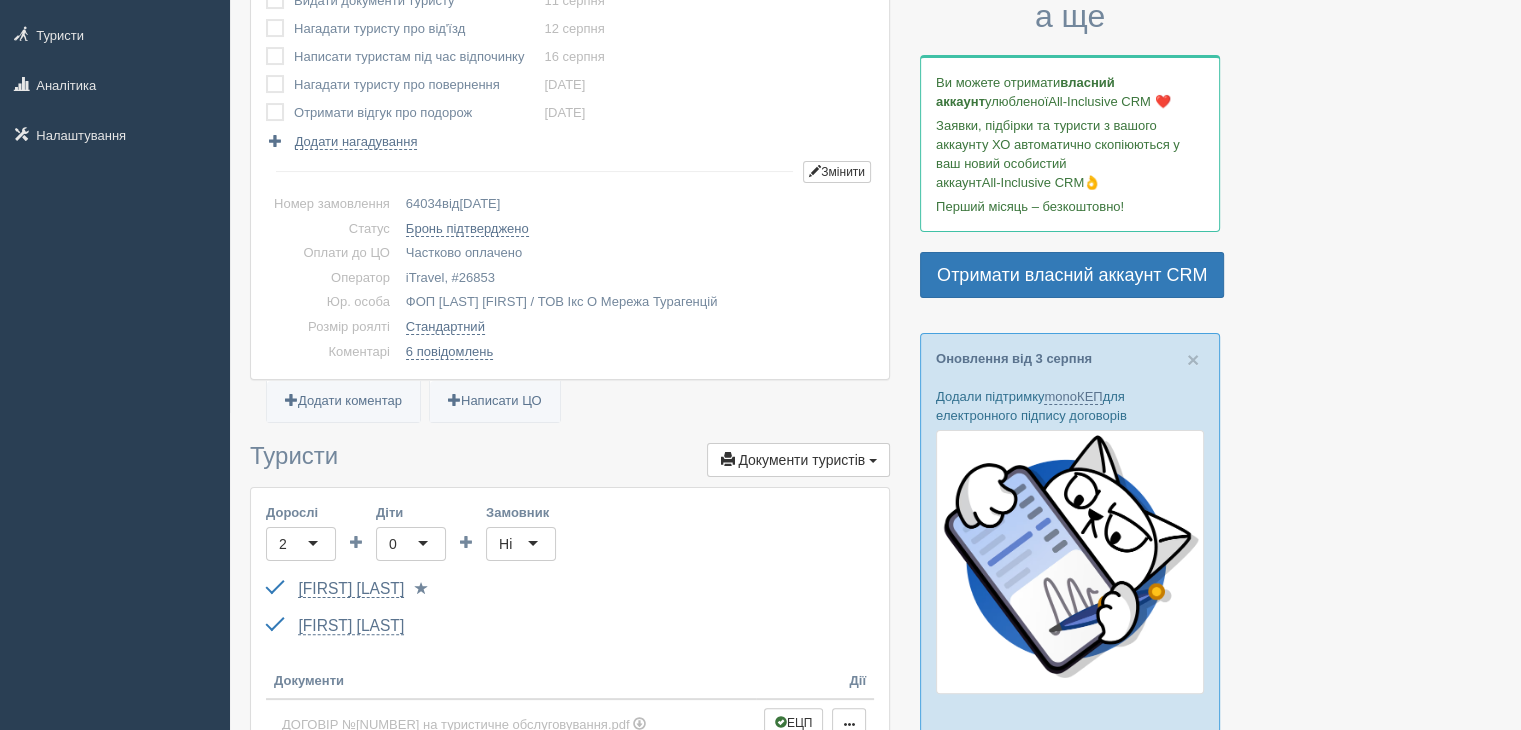 scroll, scrollTop: 307, scrollLeft: 0, axis: vertical 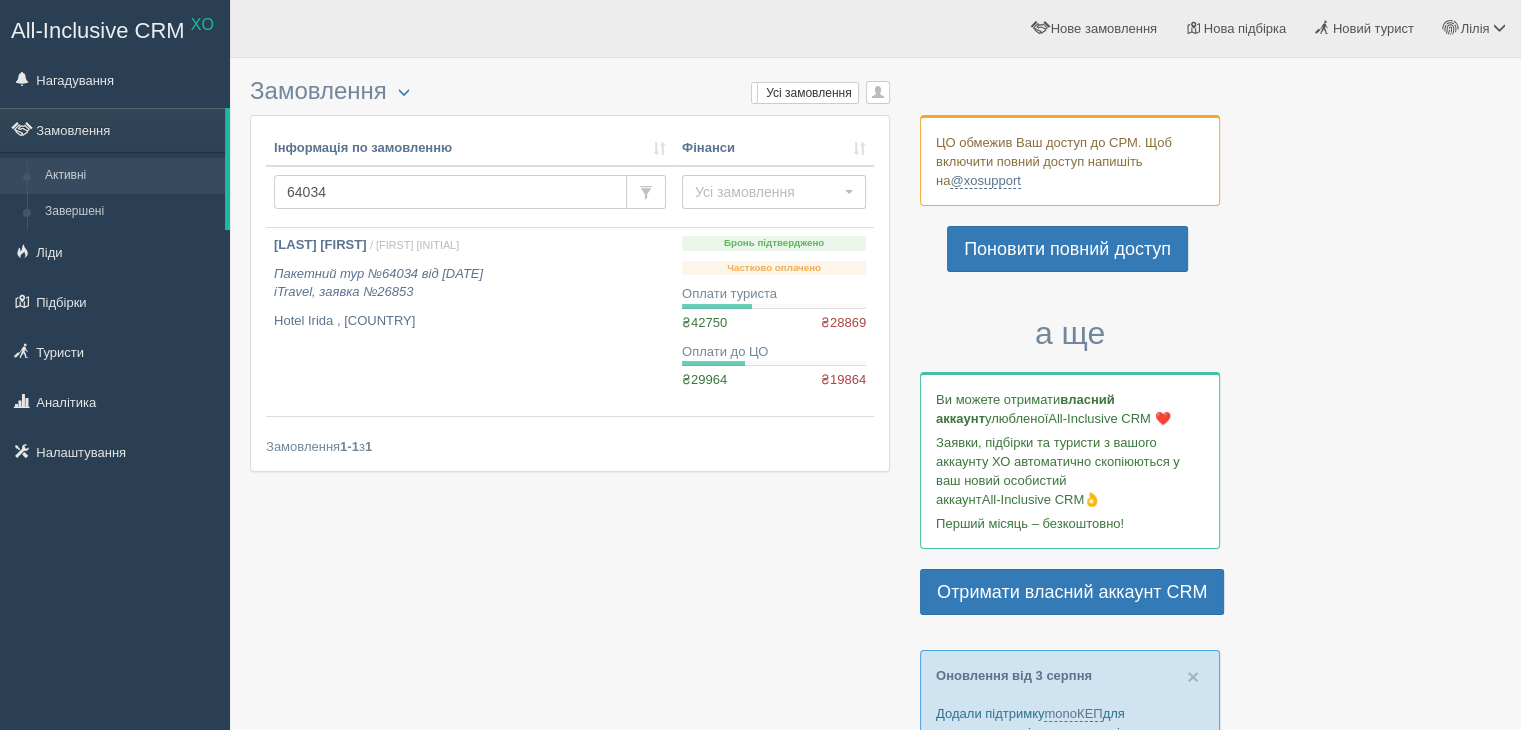 click on "64034" at bounding box center [450, 192] 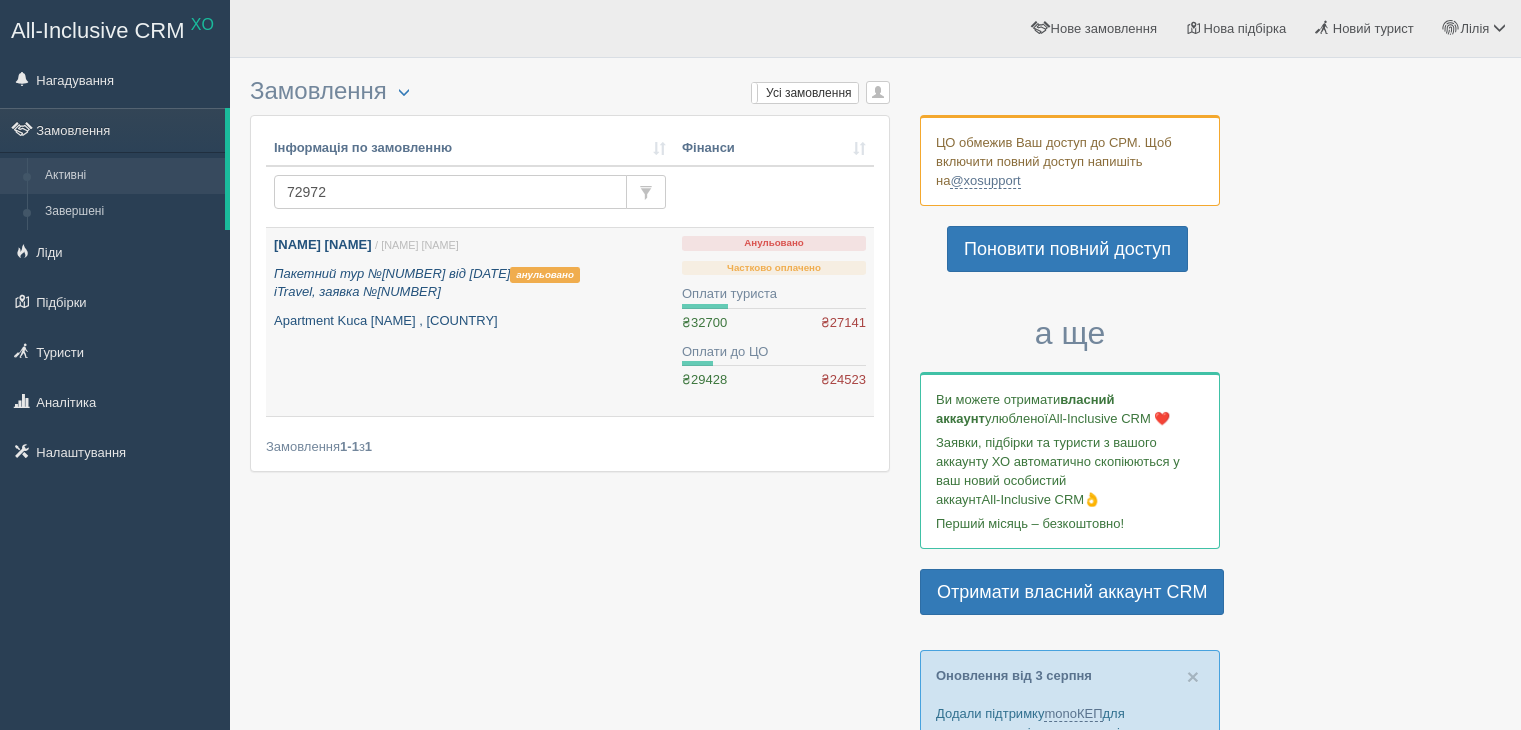 scroll, scrollTop: 0, scrollLeft: 0, axis: both 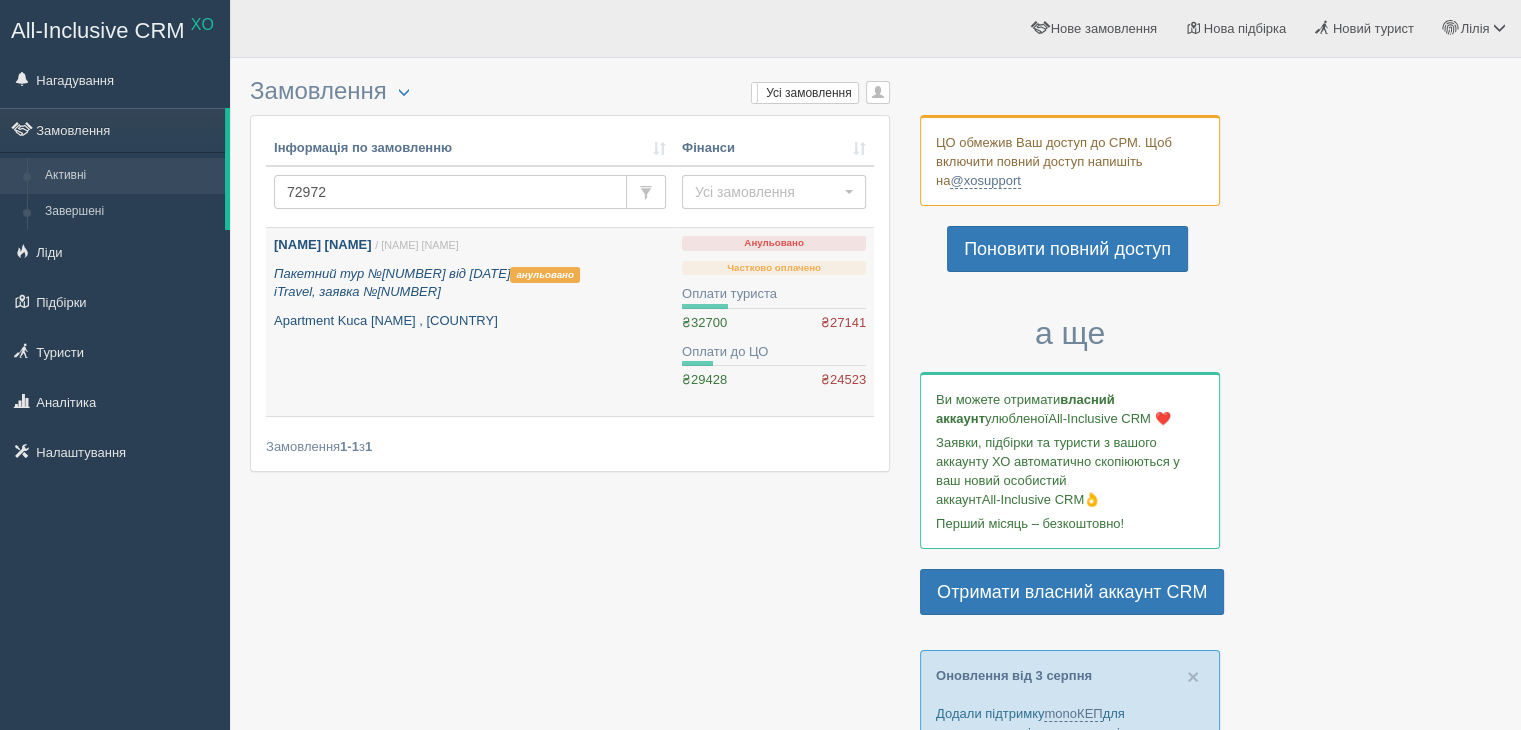 click on "Apartment Kuca [NAME] , [COUNTRY]" at bounding box center (470, 321) 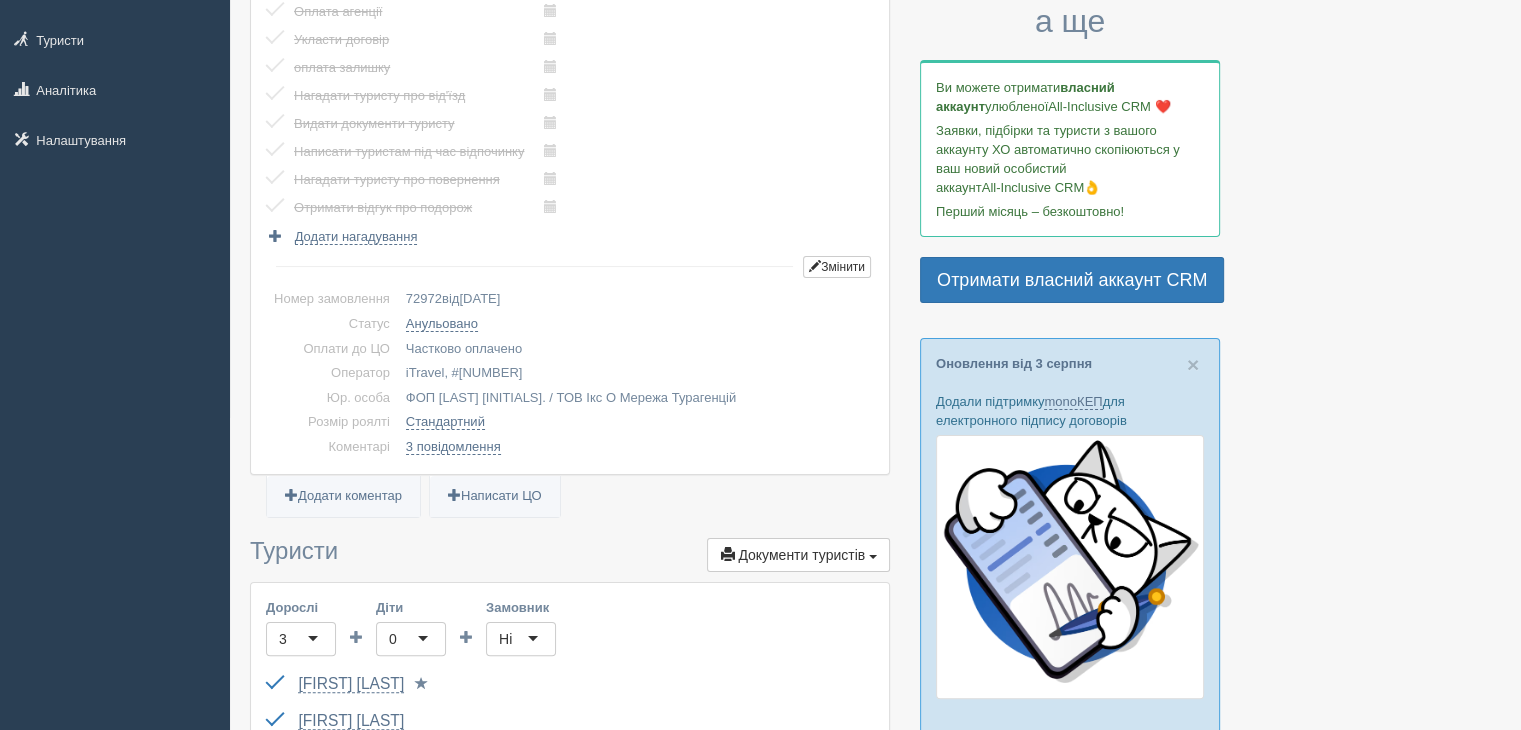 scroll, scrollTop: 400, scrollLeft: 0, axis: vertical 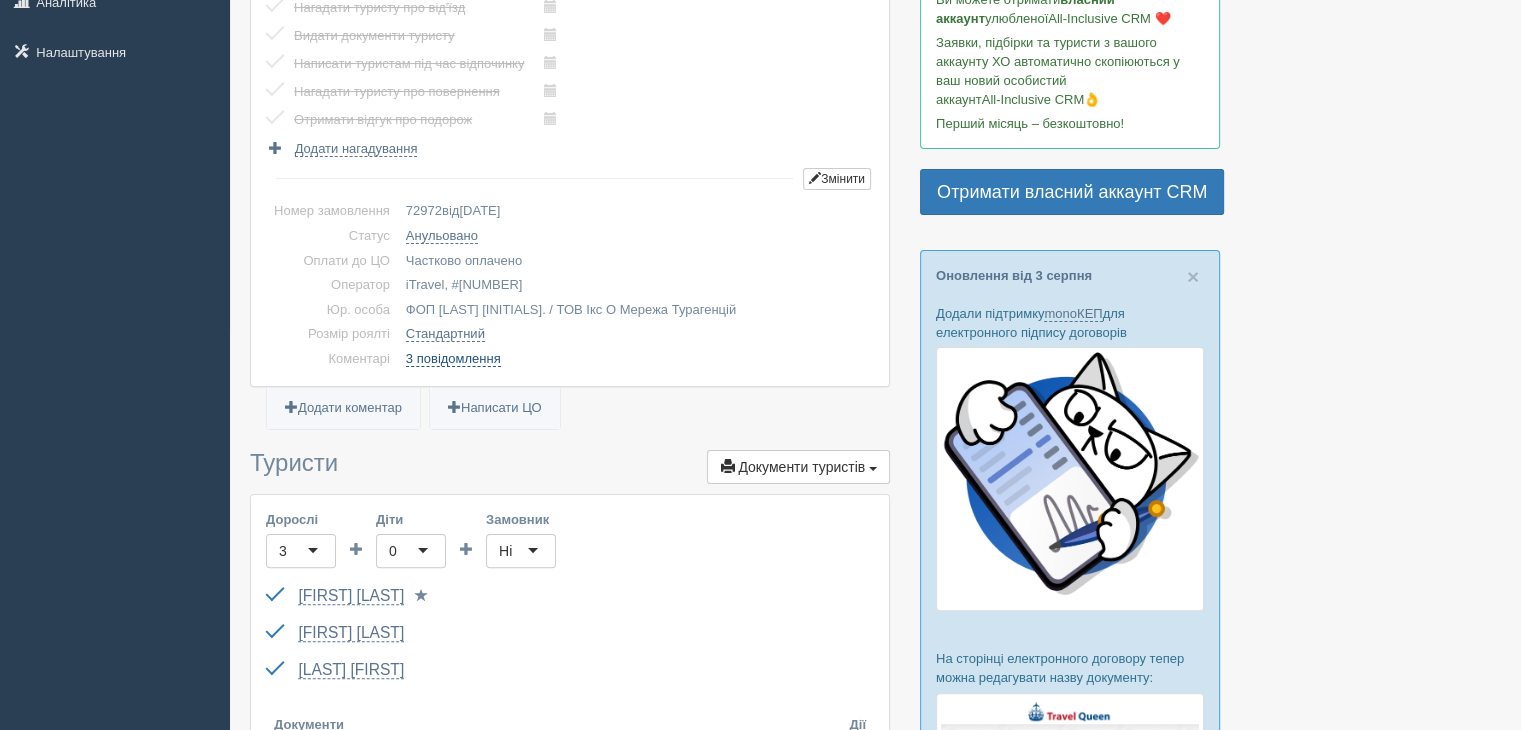 click on "3 повідомлення" at bounding box center (453, 359) 